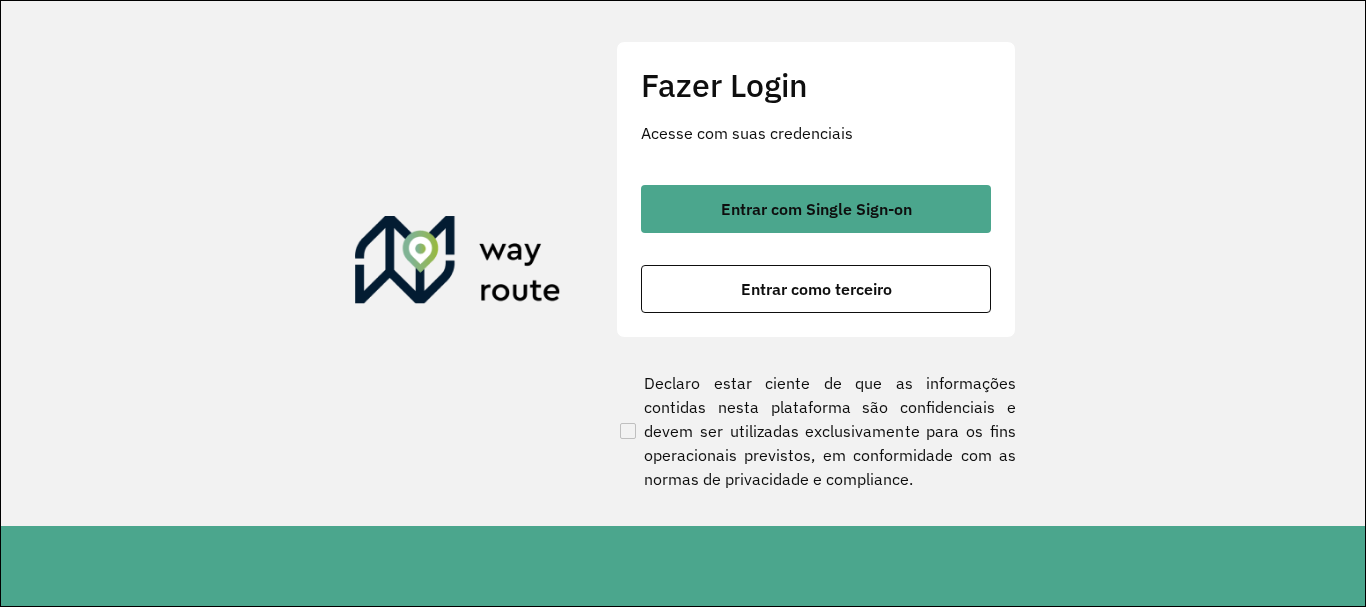 scroll, scrollTop: 0, scrollLeft: 0, axis: both 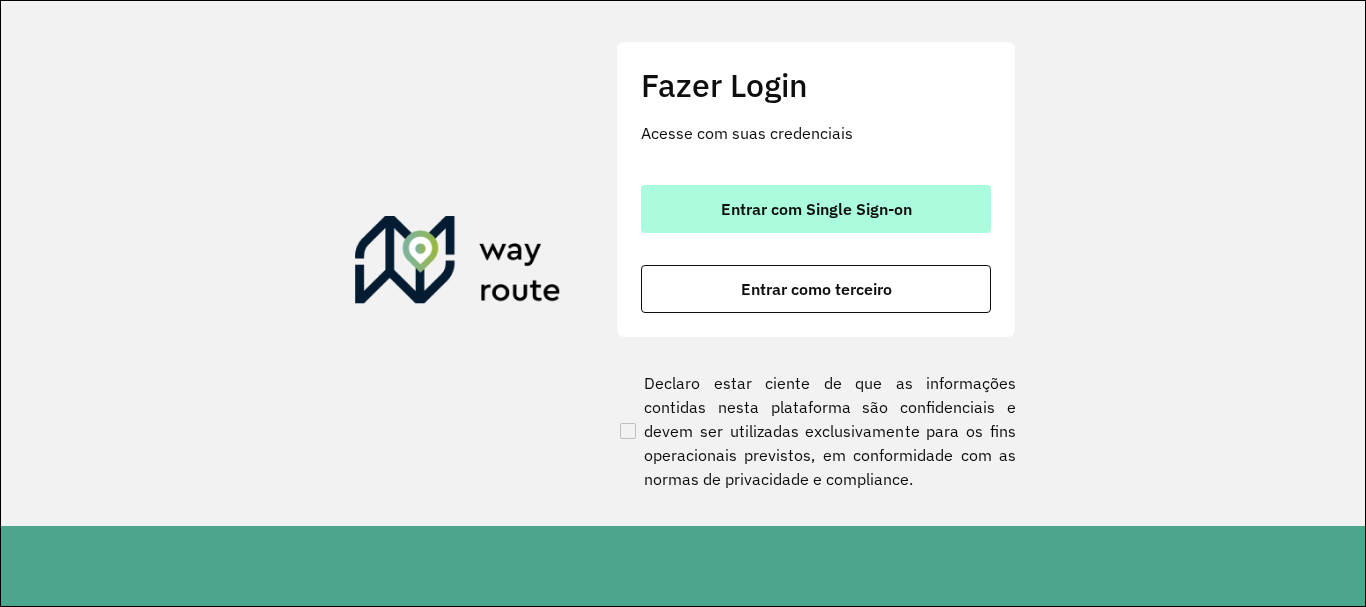 click on "Entrar com Single Sign-on" at bounding box center [816, 209] 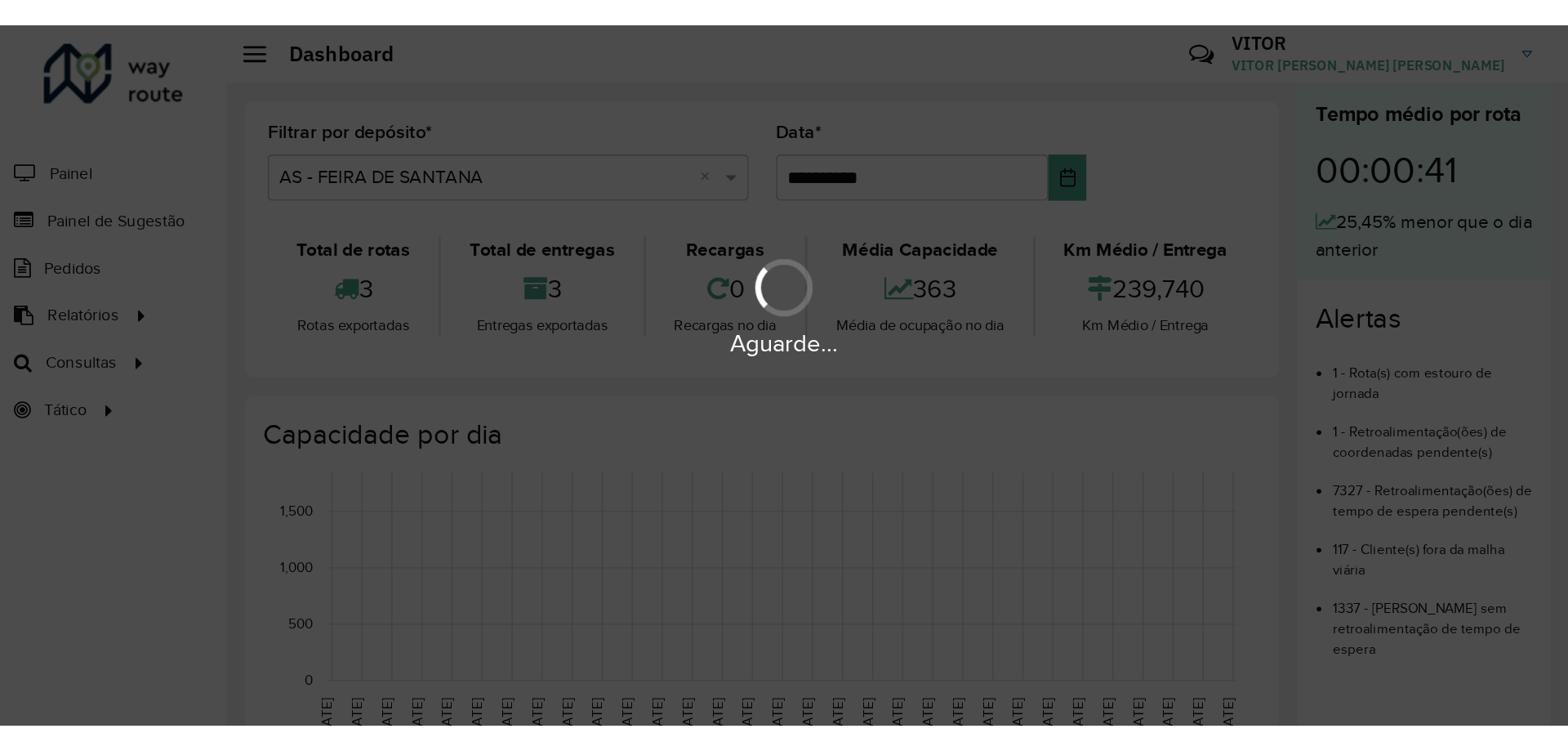 scroll, scrollTop: 0, scrollLeft: 0, axis: both 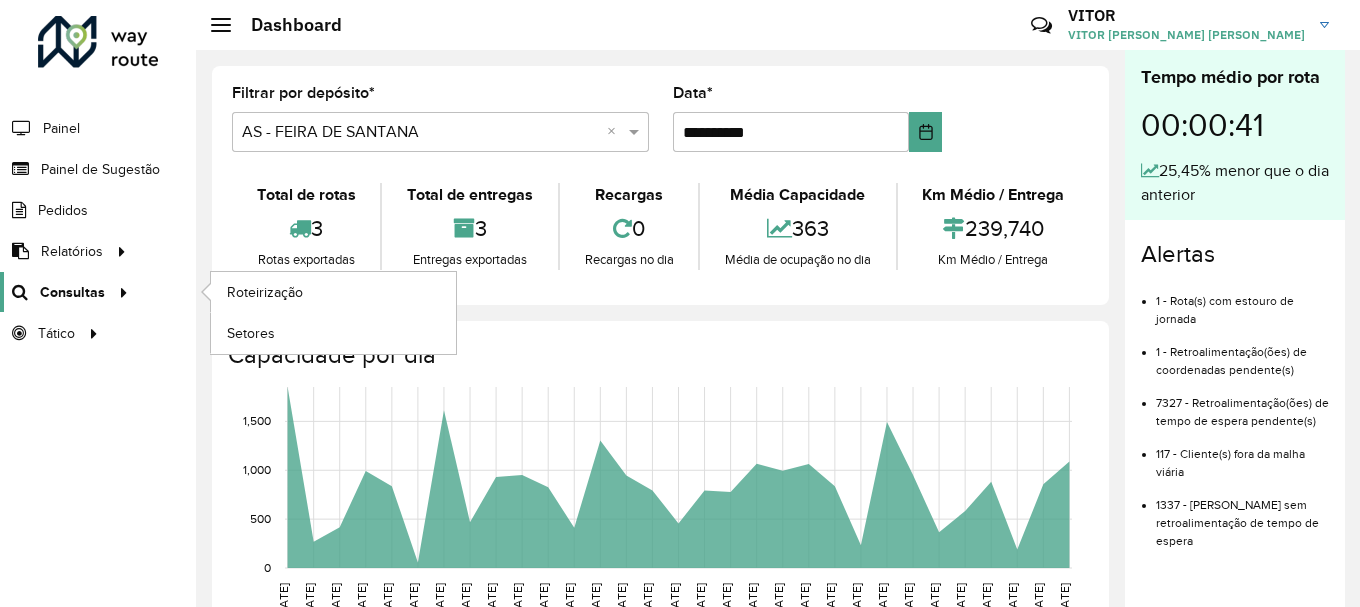 click on "Consultas" 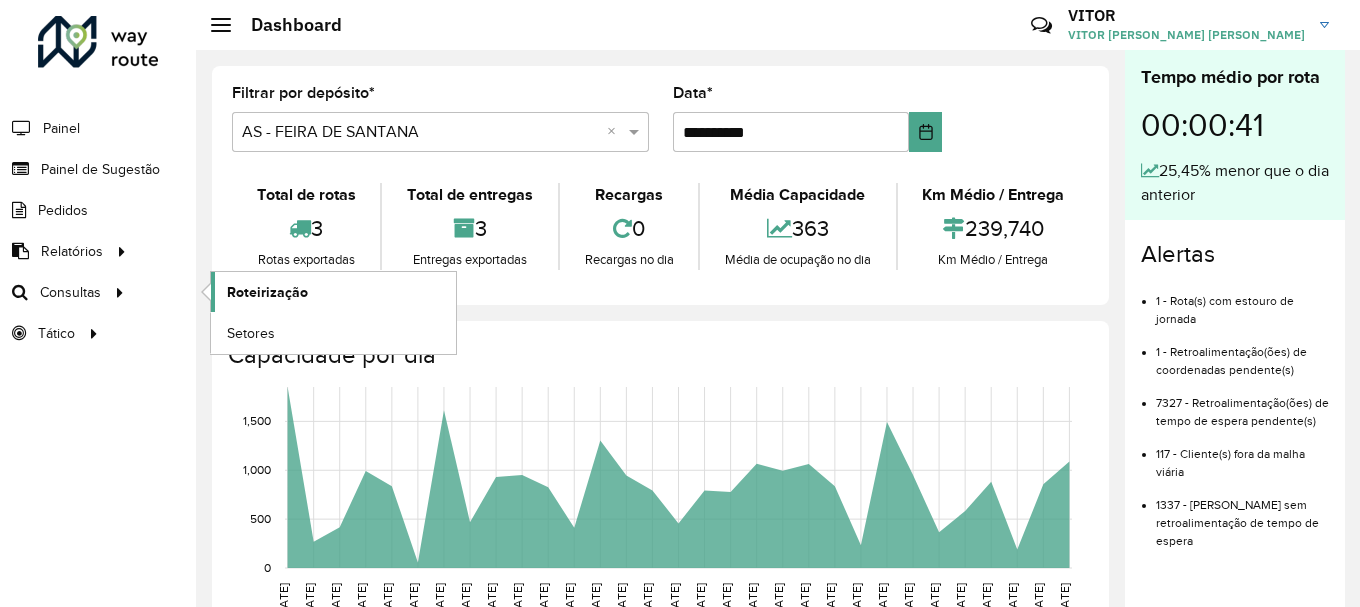 click on "Roteirização" 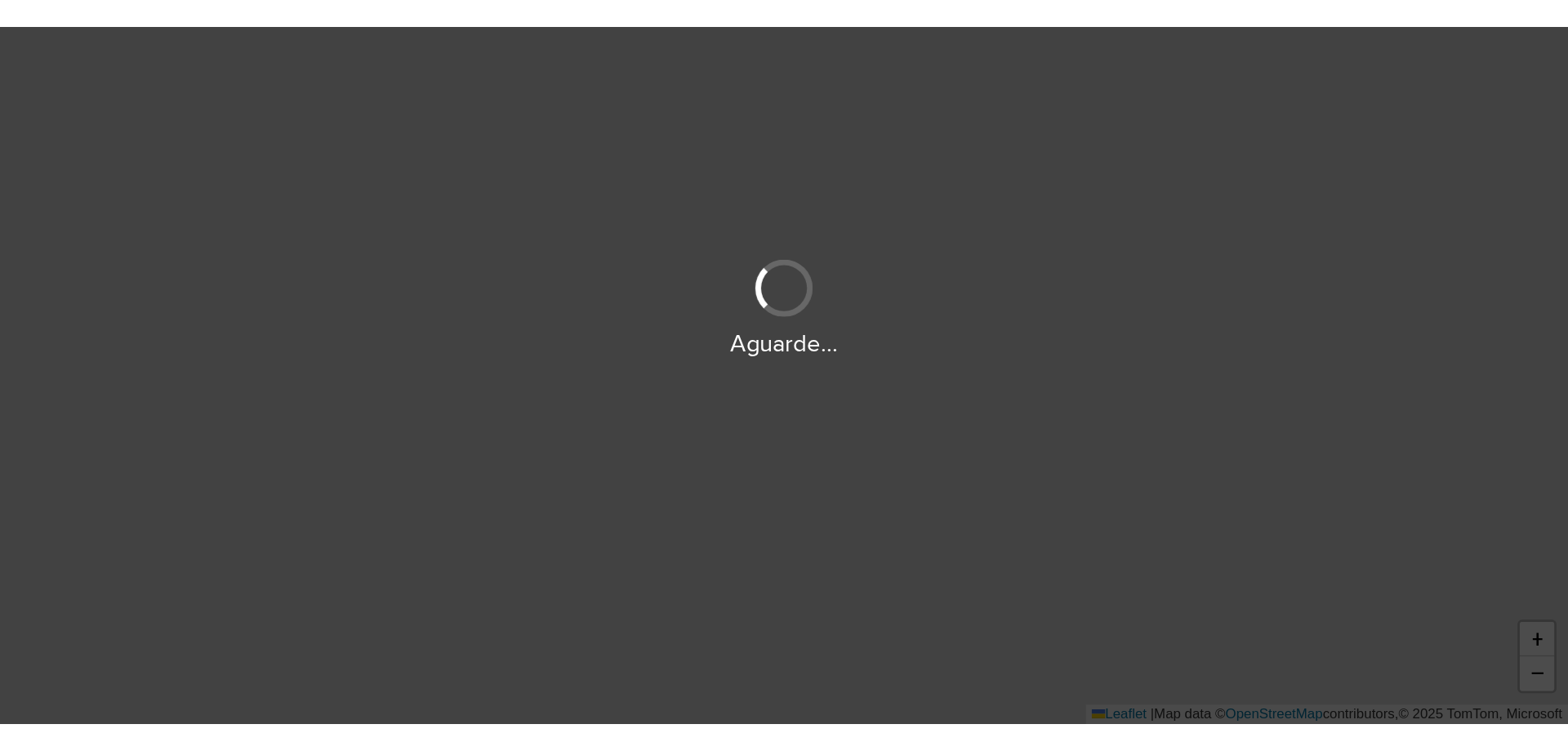 scroll, scrollTop: 0, scrollLeft: 0, axis: both 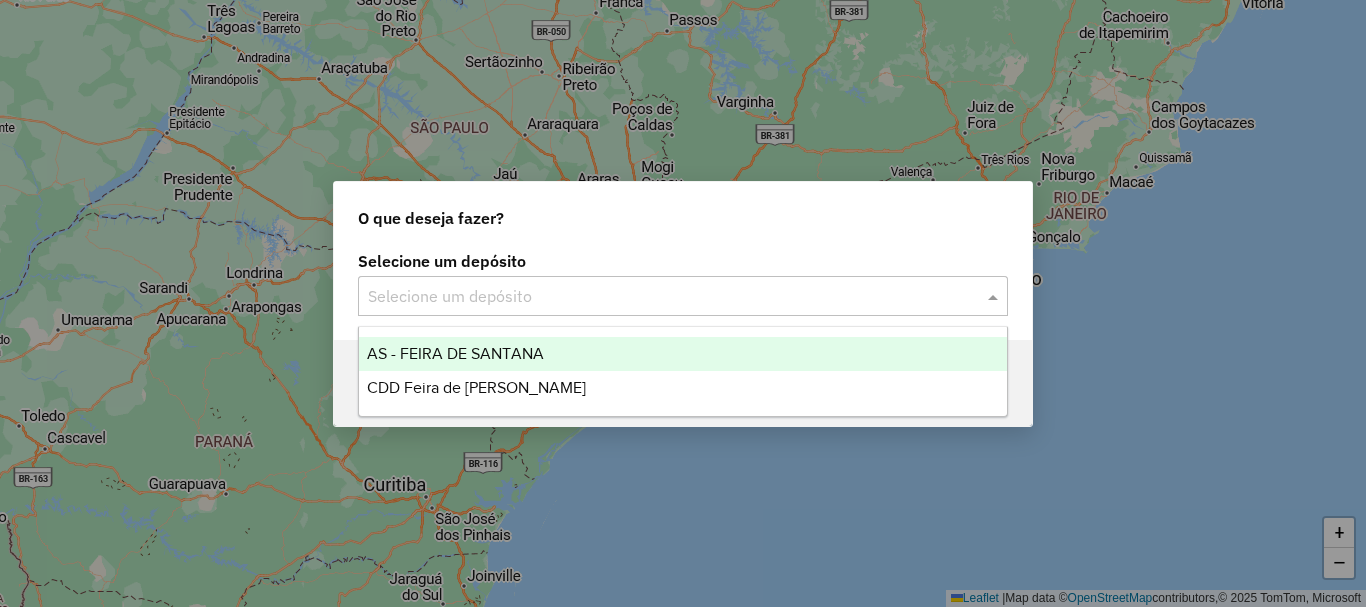 click 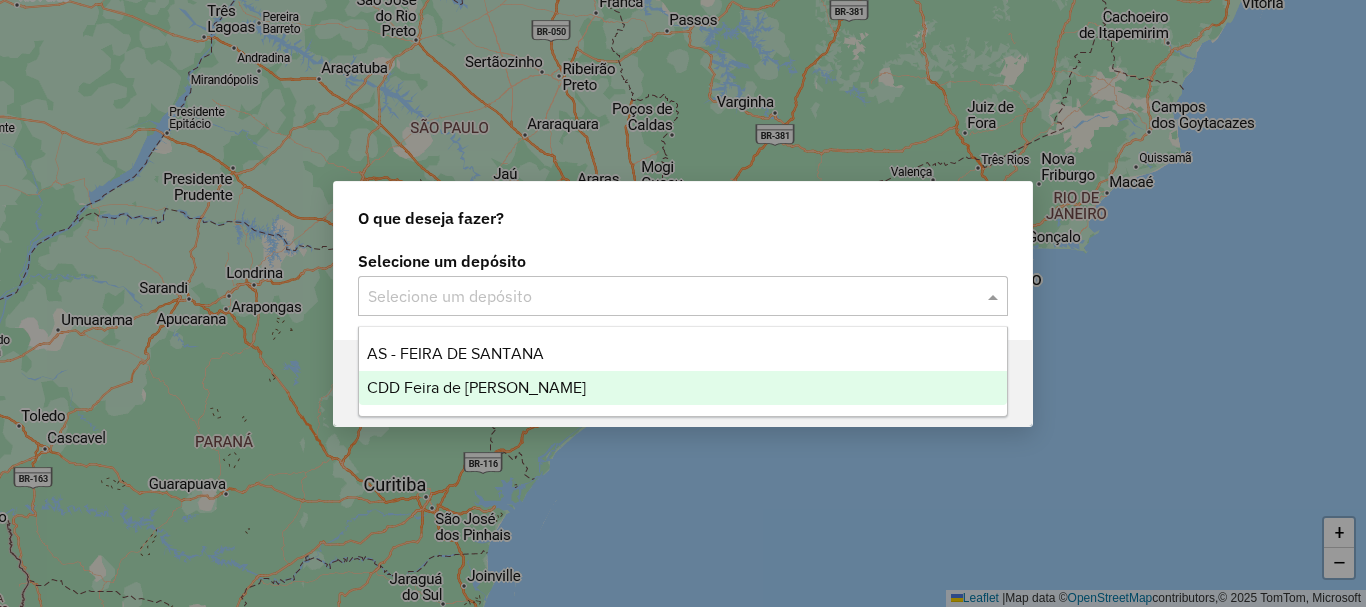 click on "CDD Feira de [PERSON_NAME]" at bounding box center (476, 387) 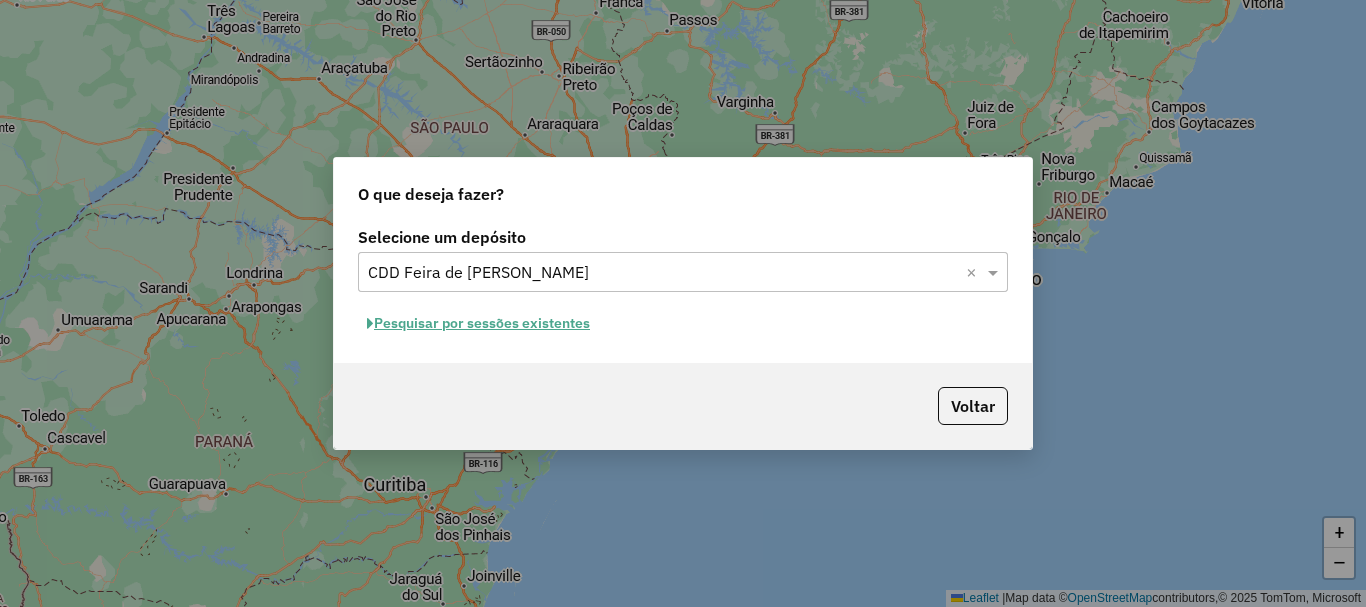 click on "Pesquisar por sessões existentes" 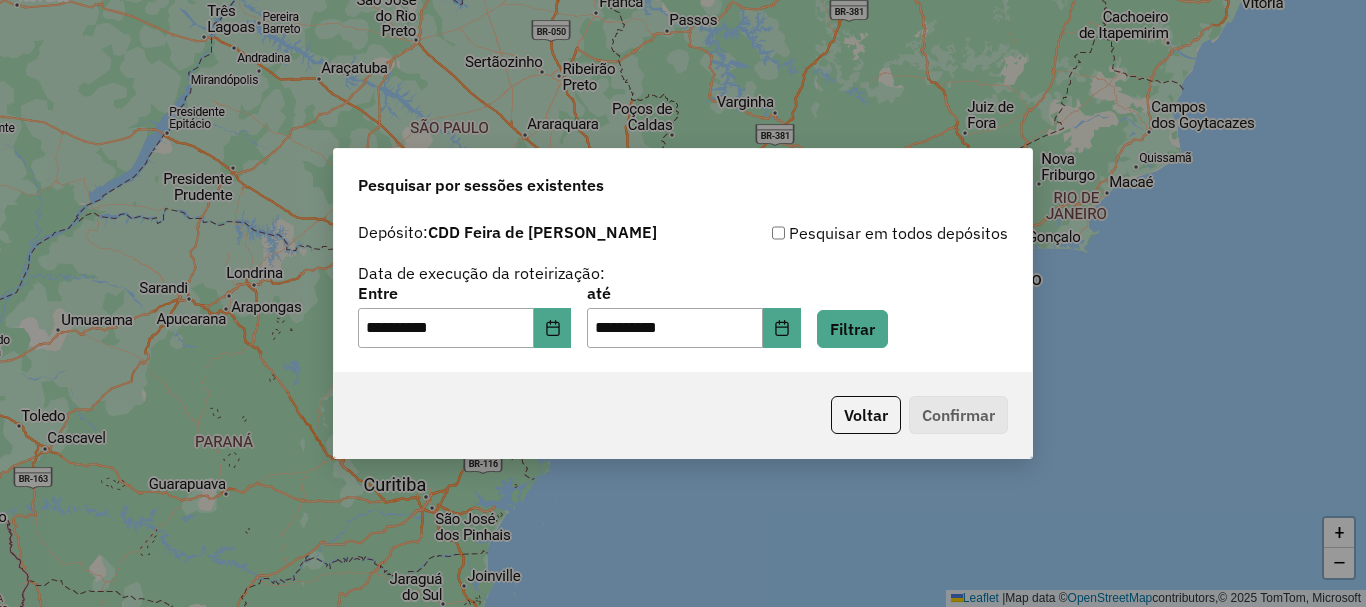 click on "Voltar   Confirmar" 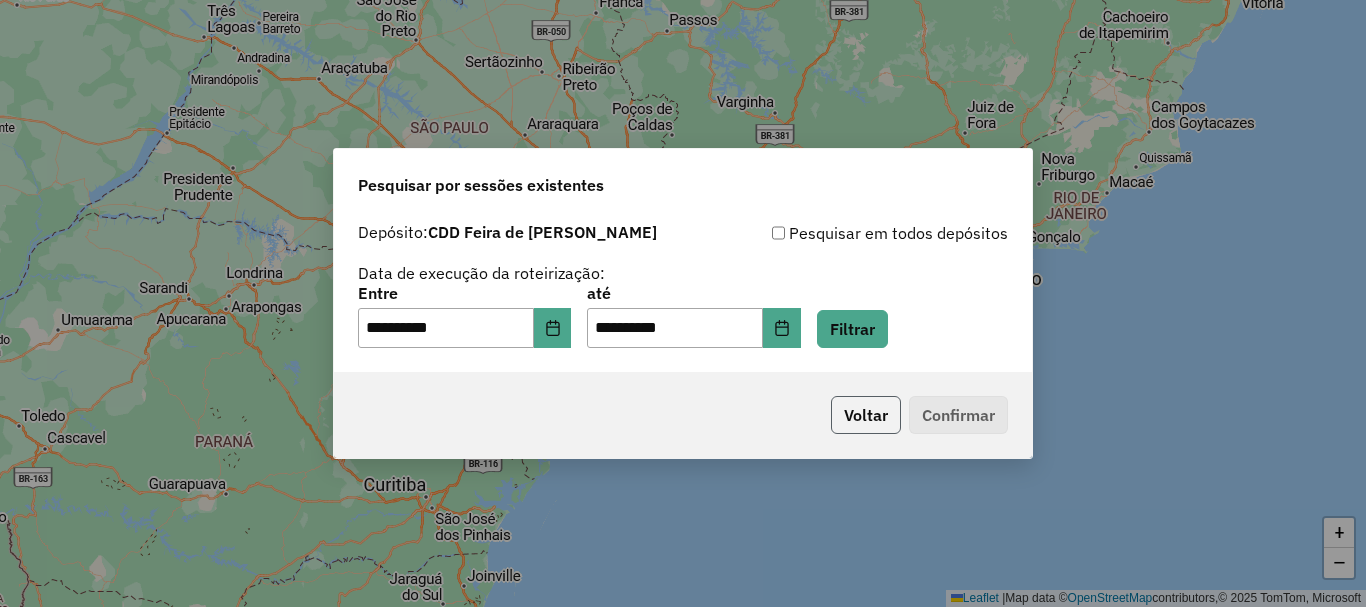 click on "Voltar" 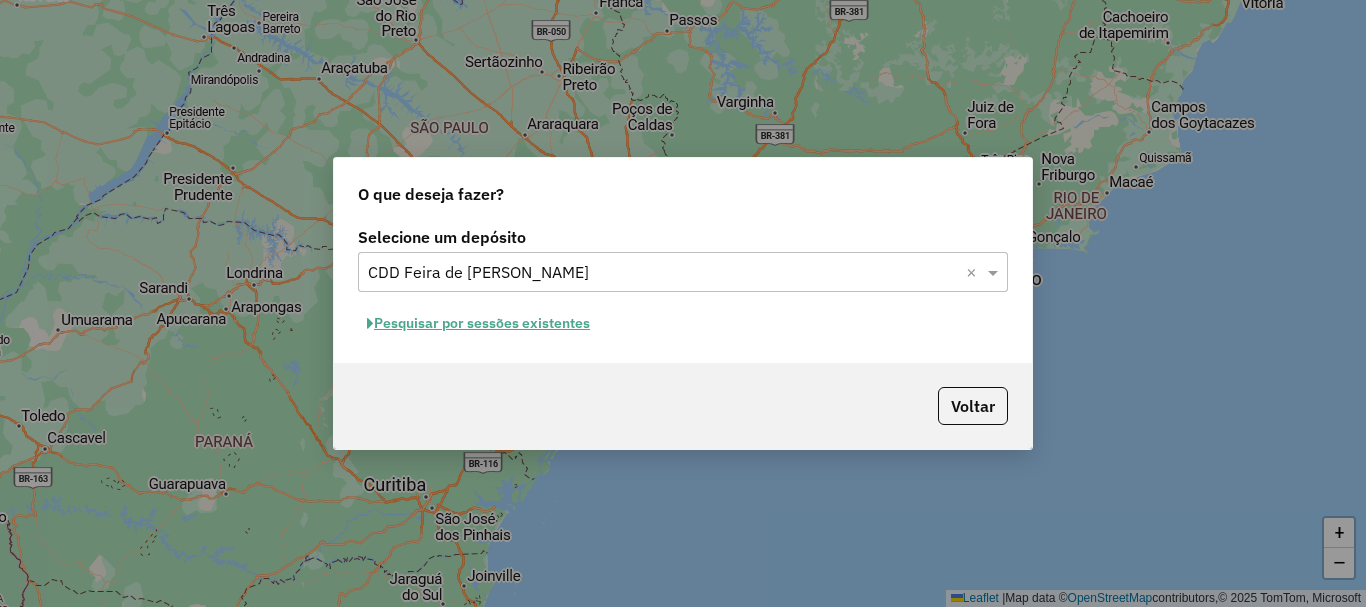click on "Pesquisar por sessões existentes" 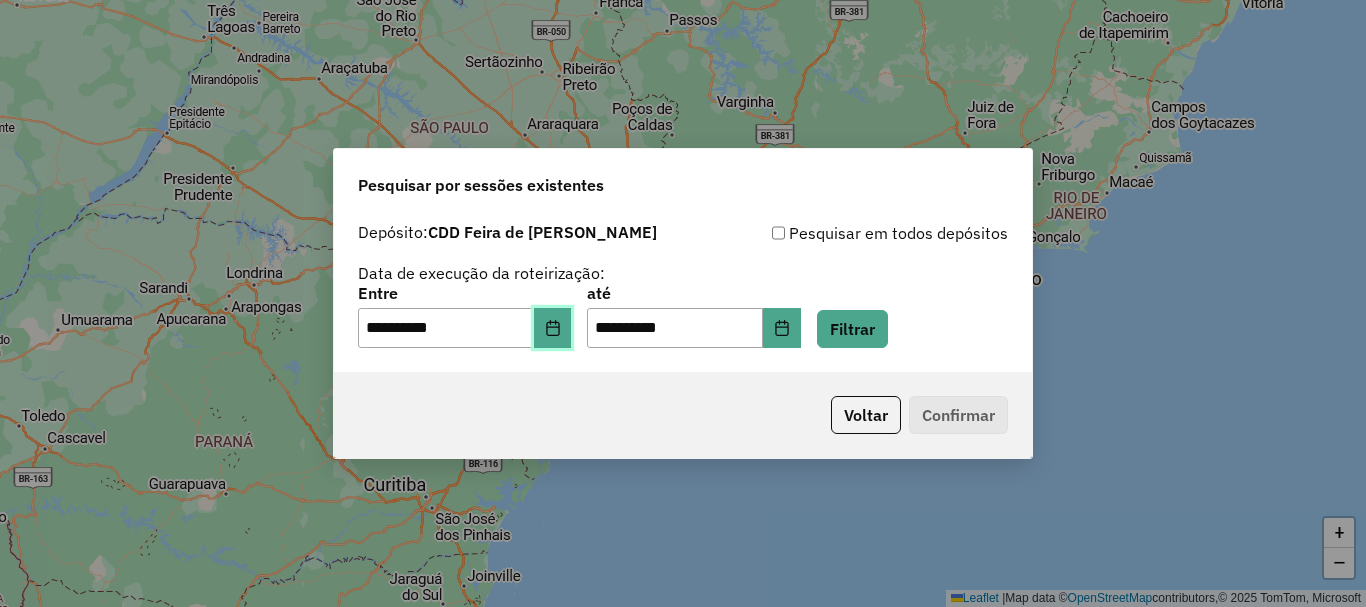 click at bounding box center (553, 328) 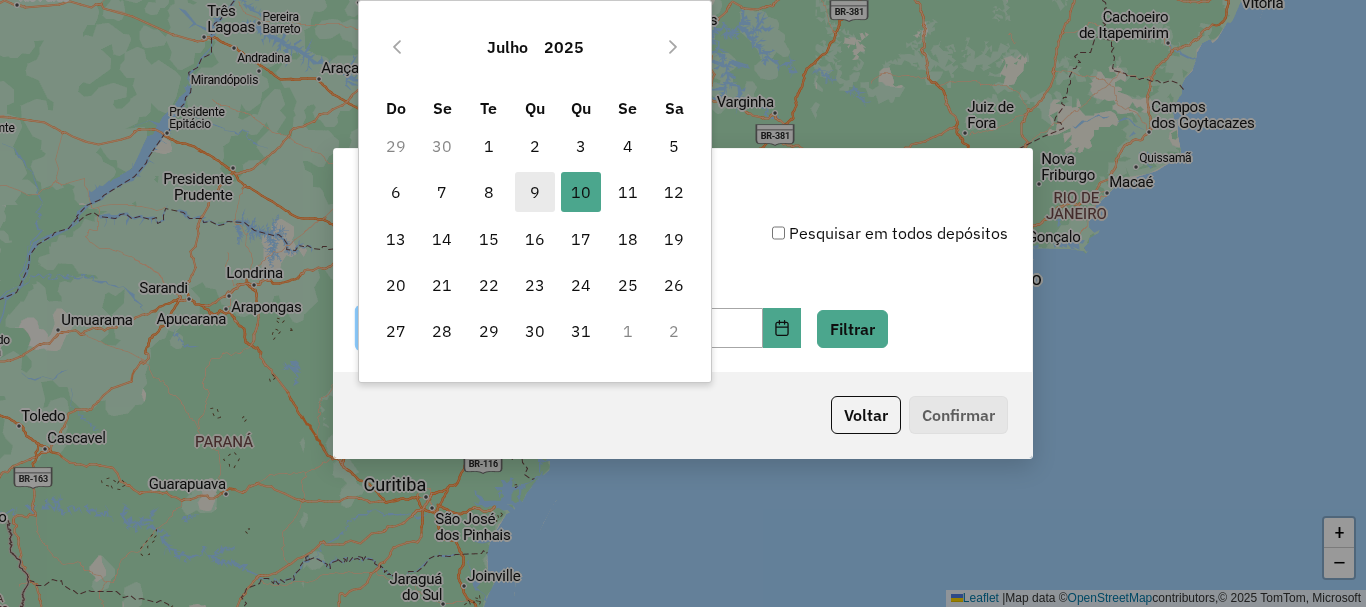 click on "9" at bounding box center (535, 192) 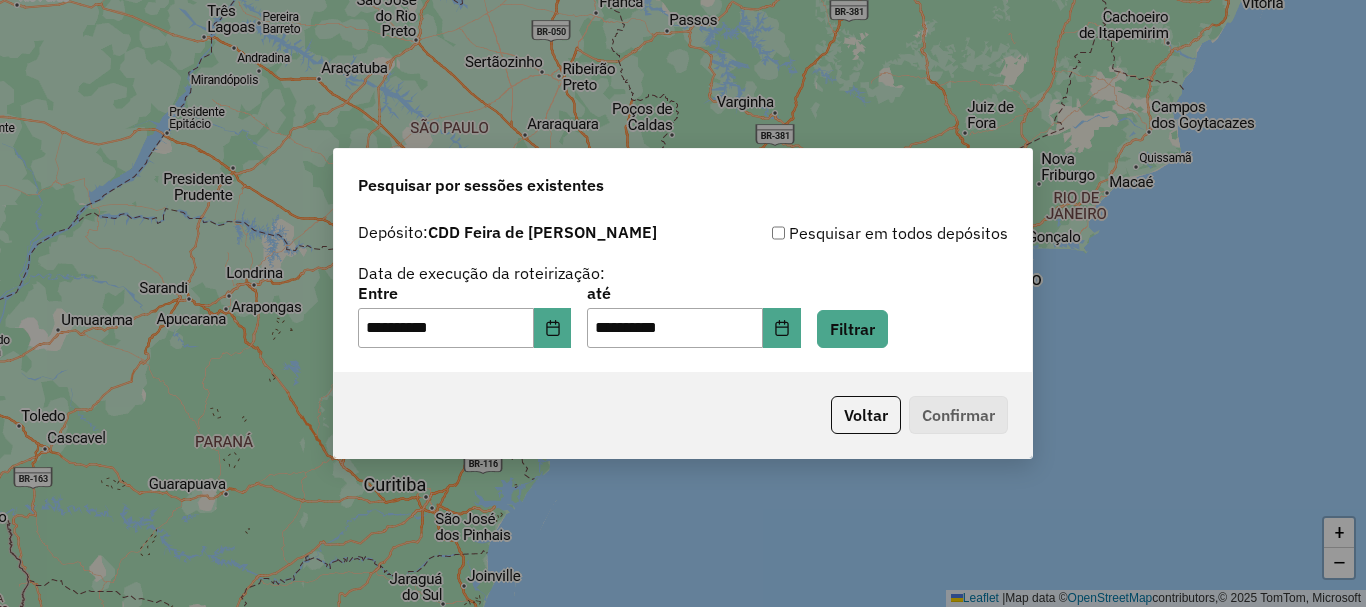 click on "Voltar   Confirmar" 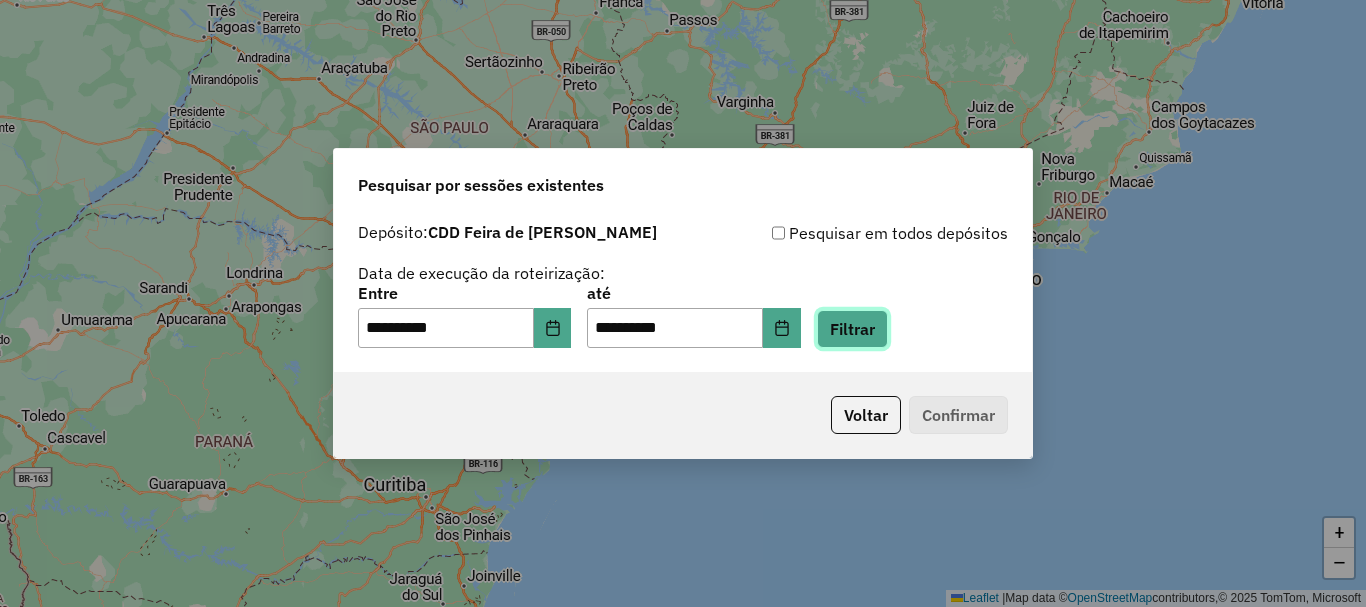 click on "Filtrar" 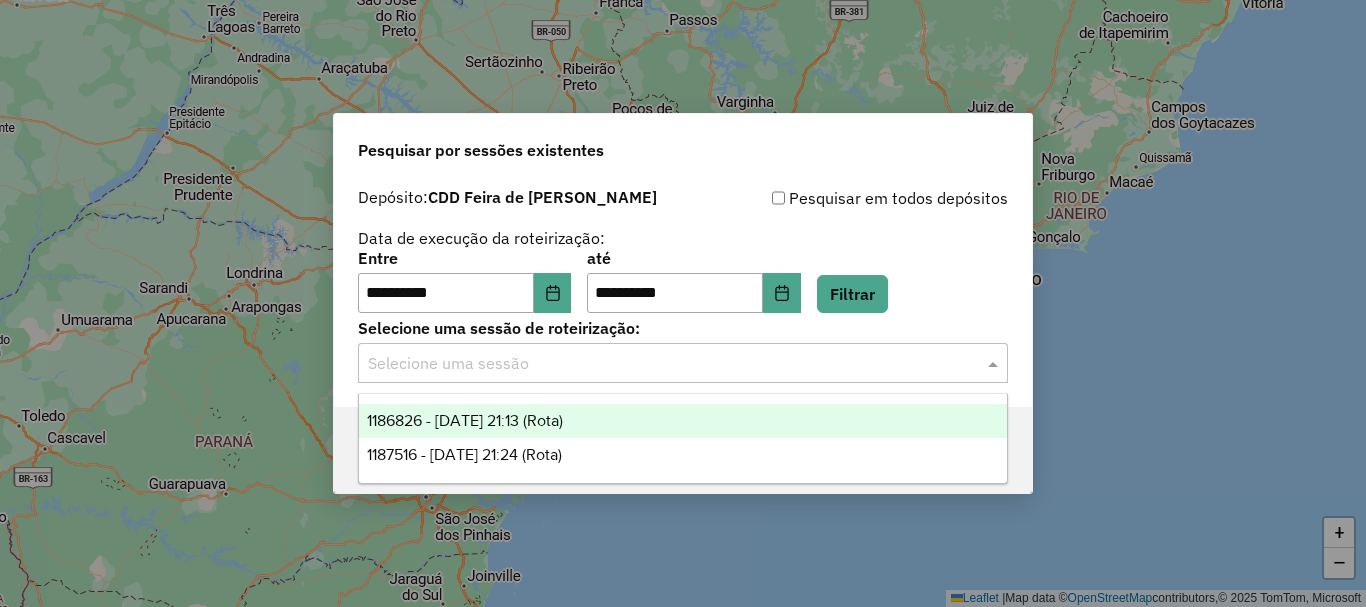 click 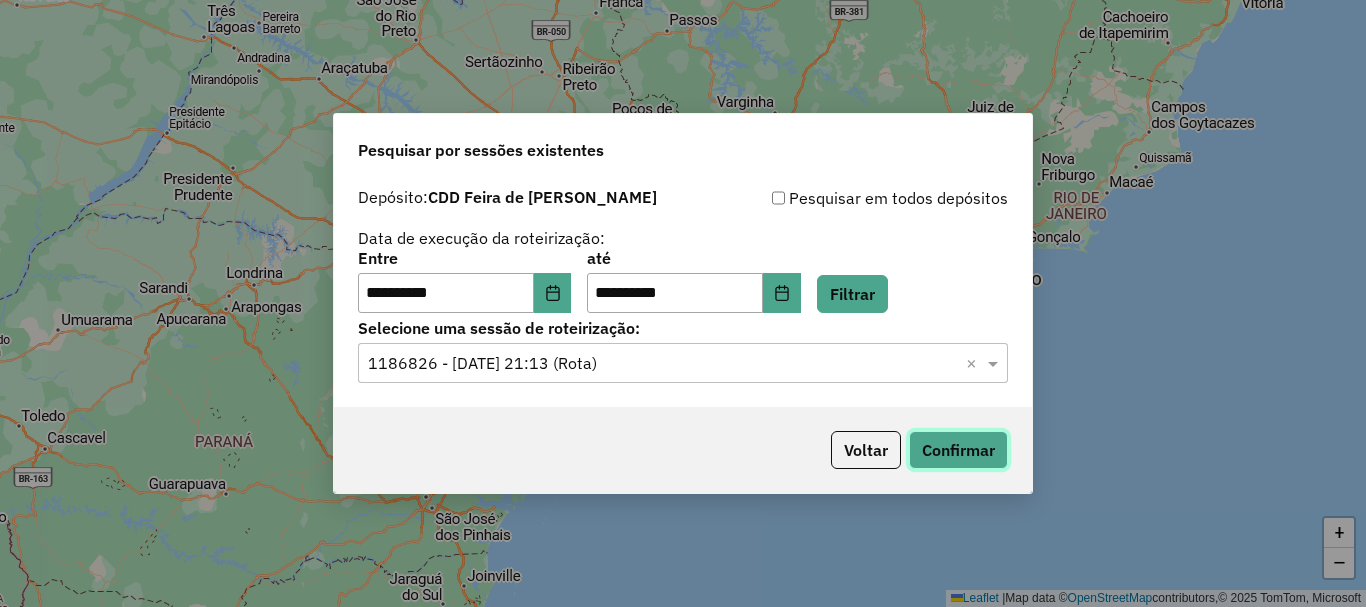 click on "Confirmar" 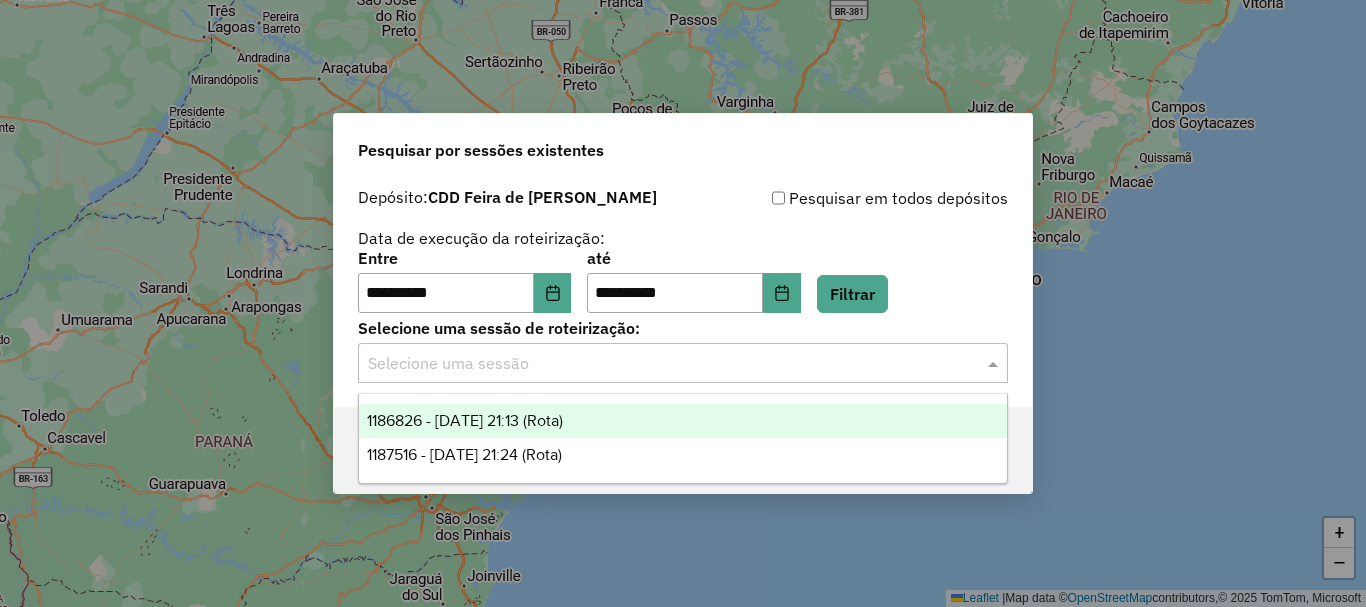 click 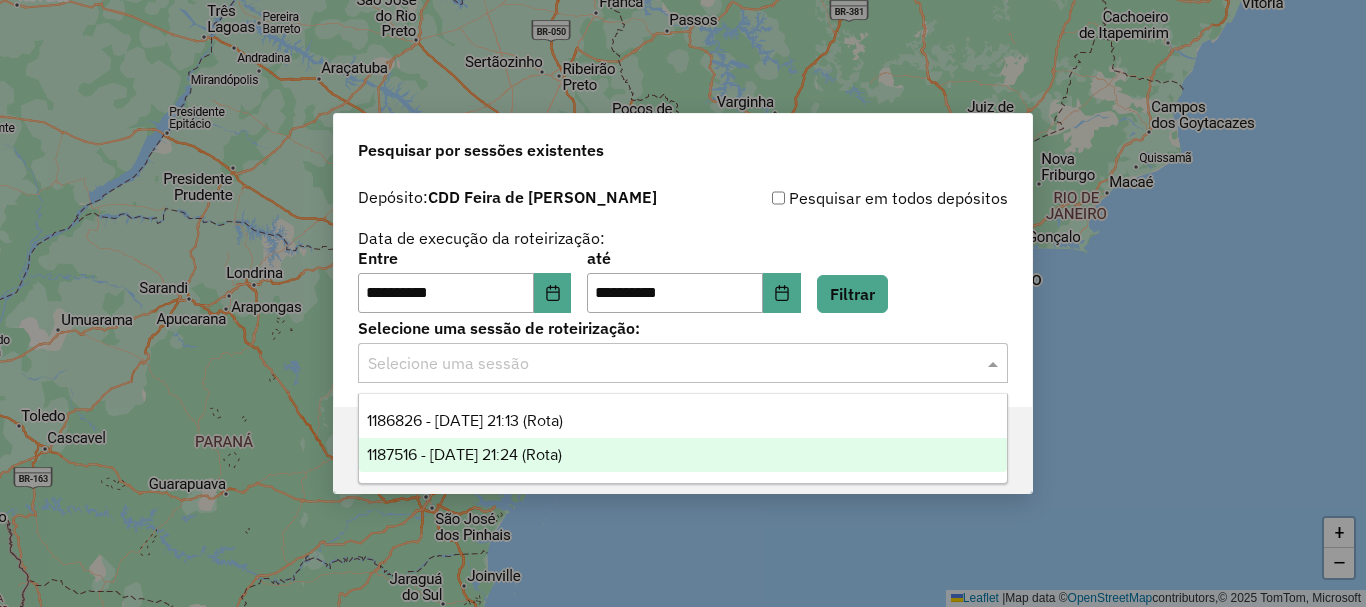 click on "1187516 - 10/07/2025 21:24 (Rota)" at bounding box center (464, 454) 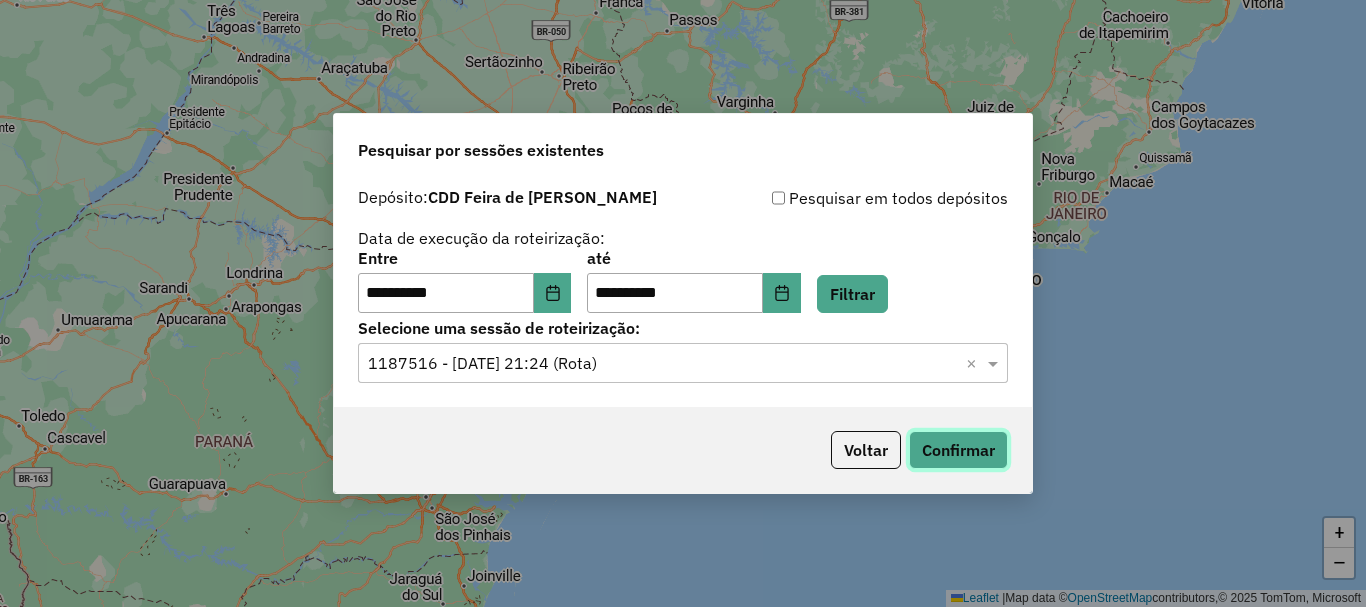 click on "Confirmar" 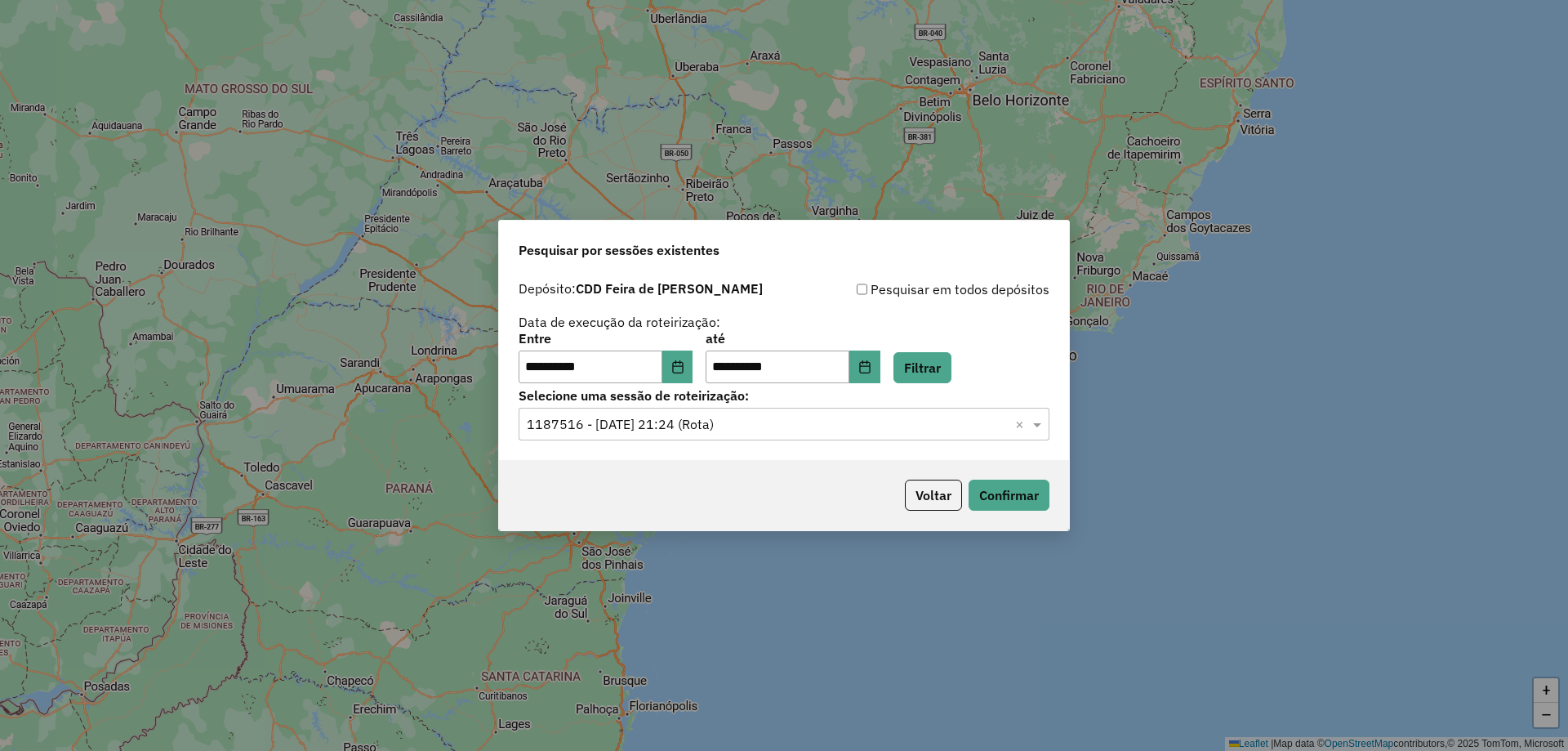 click on "**********" 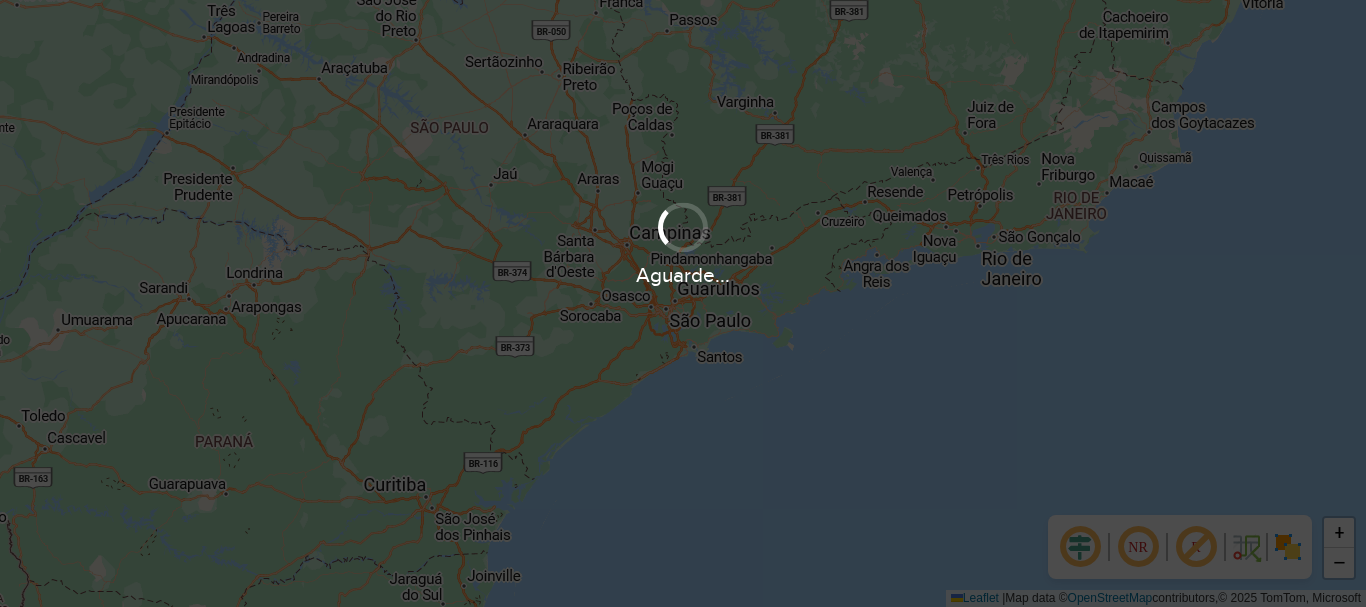 scroll, scrollTop: 0, scrollLeft: 0, axis: both 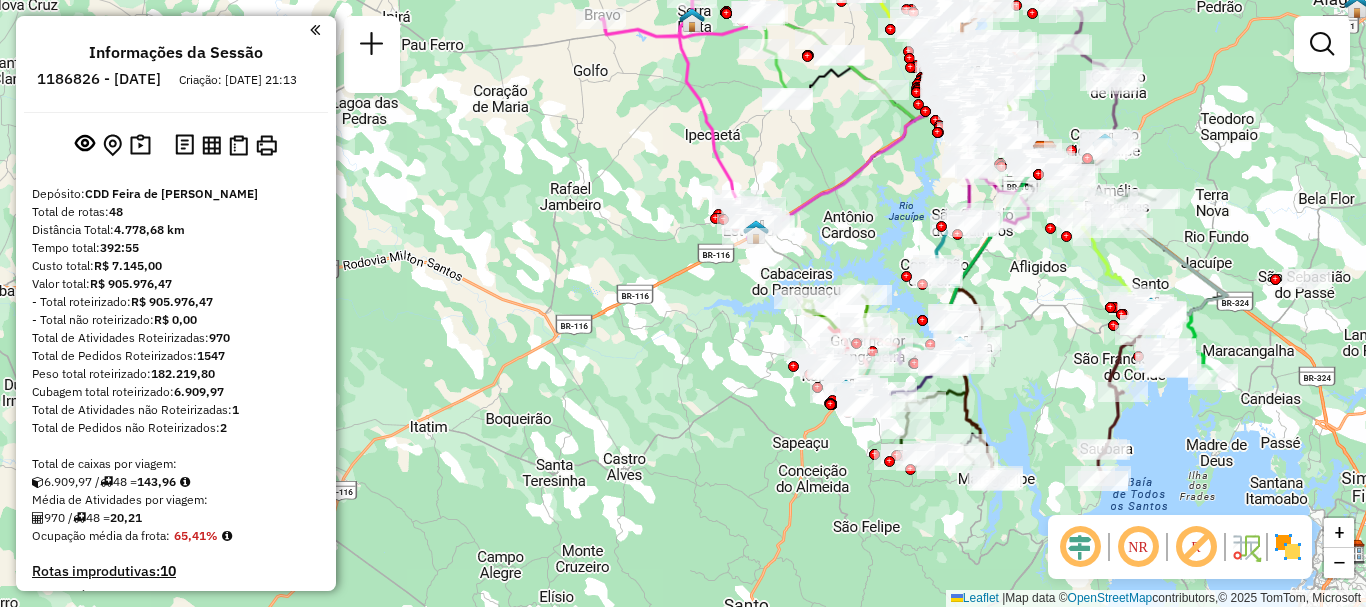 drag, startPoint x: 490, startPoint y: 381, endPoint x: 852, endPoint y: 230, distance: 392.2308 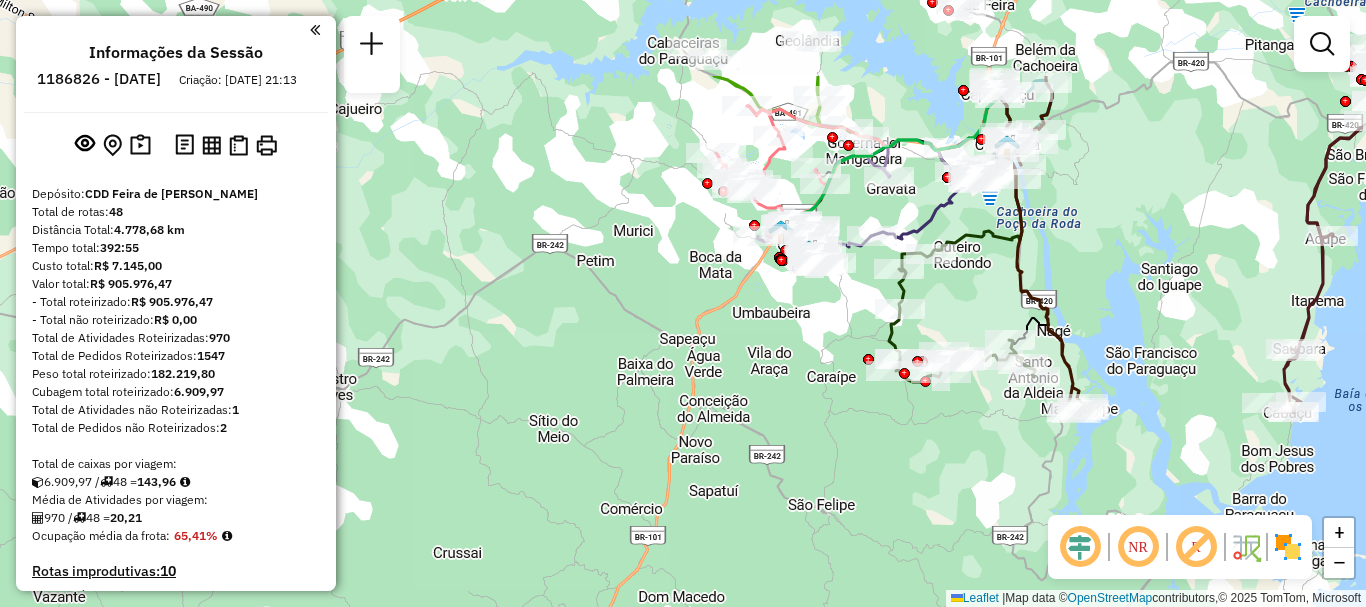 drag, startPoint x: 1010, startPoint y: 314, endPoint x: 864, endPoint y: 452, distance: 200.89798 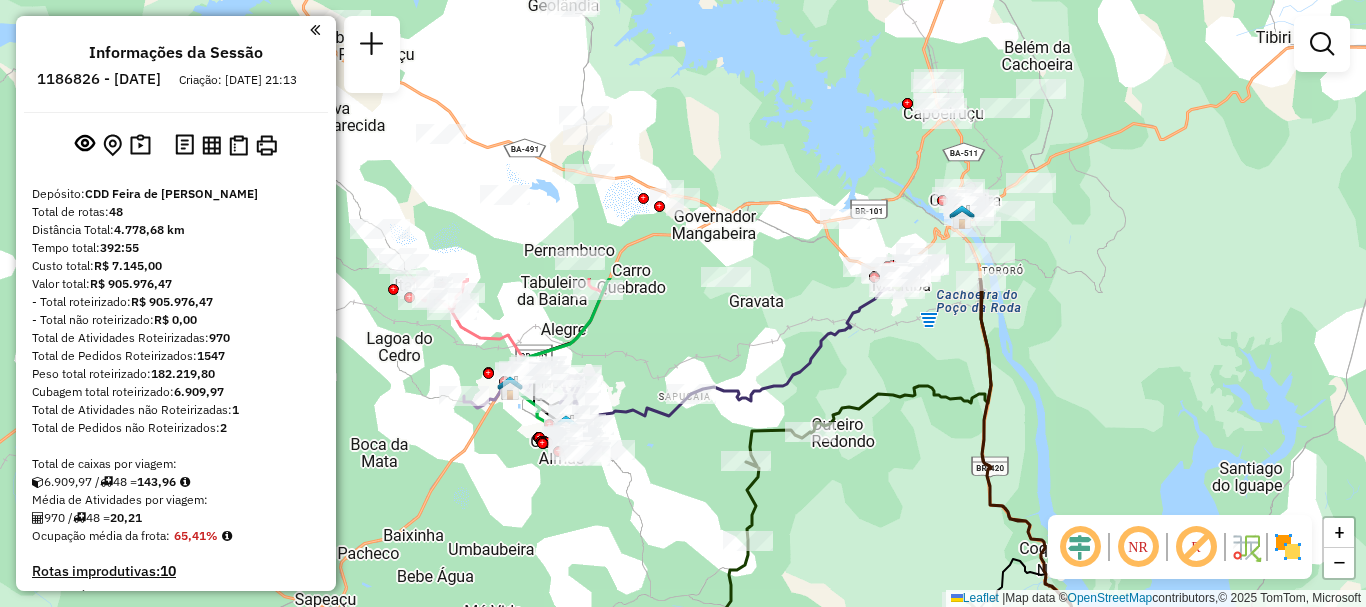 drag, startPoint x: 860, startPoint y: 198, endPoint x: 668, endPoint y: 537, distance: 389.59595 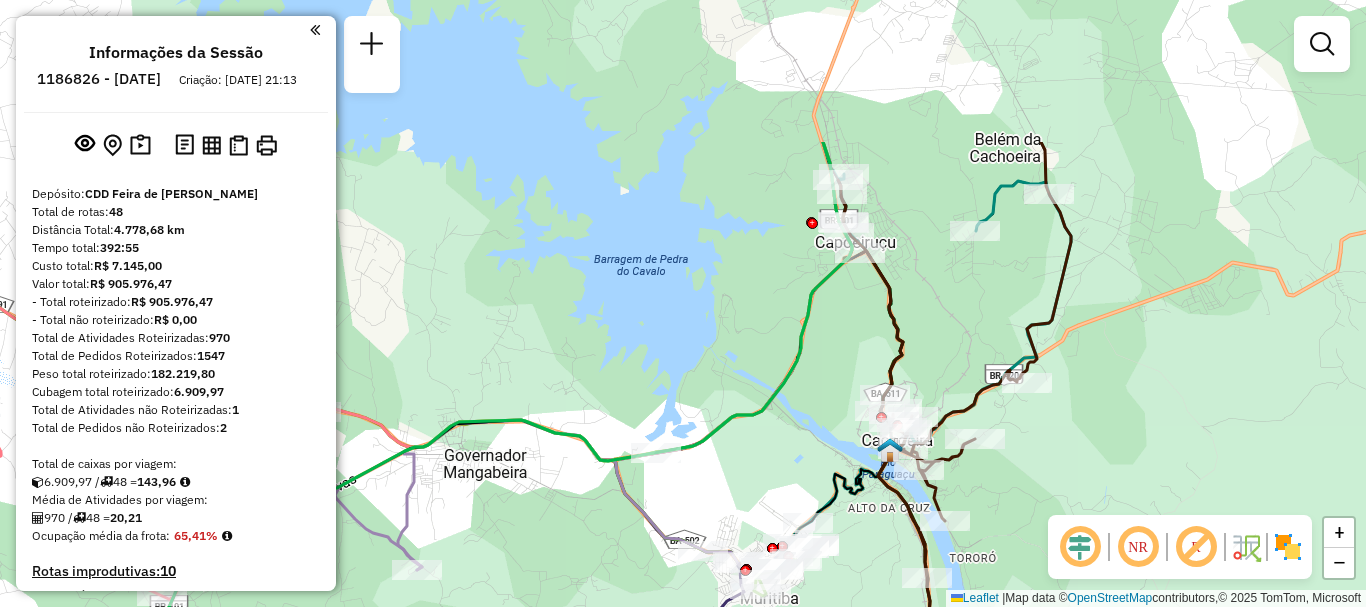 drag, startPoint x: 1111, startPoint y: 151, endPoint x: 1103, endPoint y: 354, distance: 203.15758 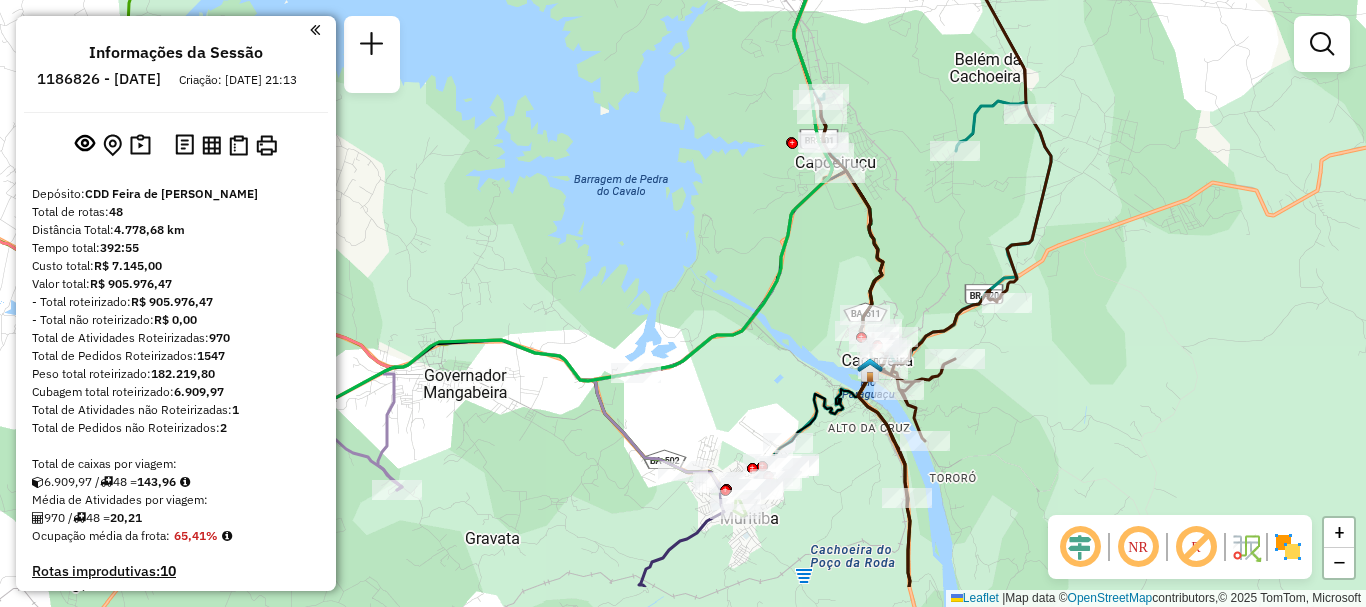 drag, startPoint x: 1152, startPoint y: 444, endPoint x: 1132, endPoint y: 364, distance: 82.46211 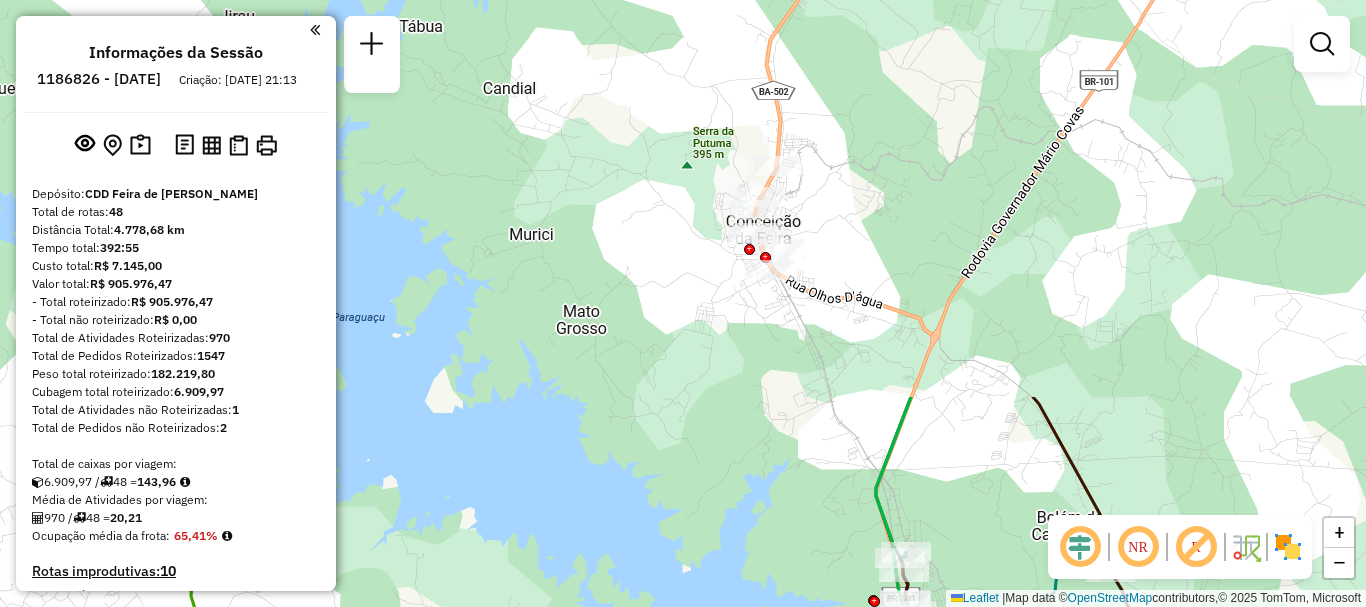 drag, startPoint x: 988, startPoint y: 168, endPoint x: 1070, endPoint y: 626, distance: 465.2827 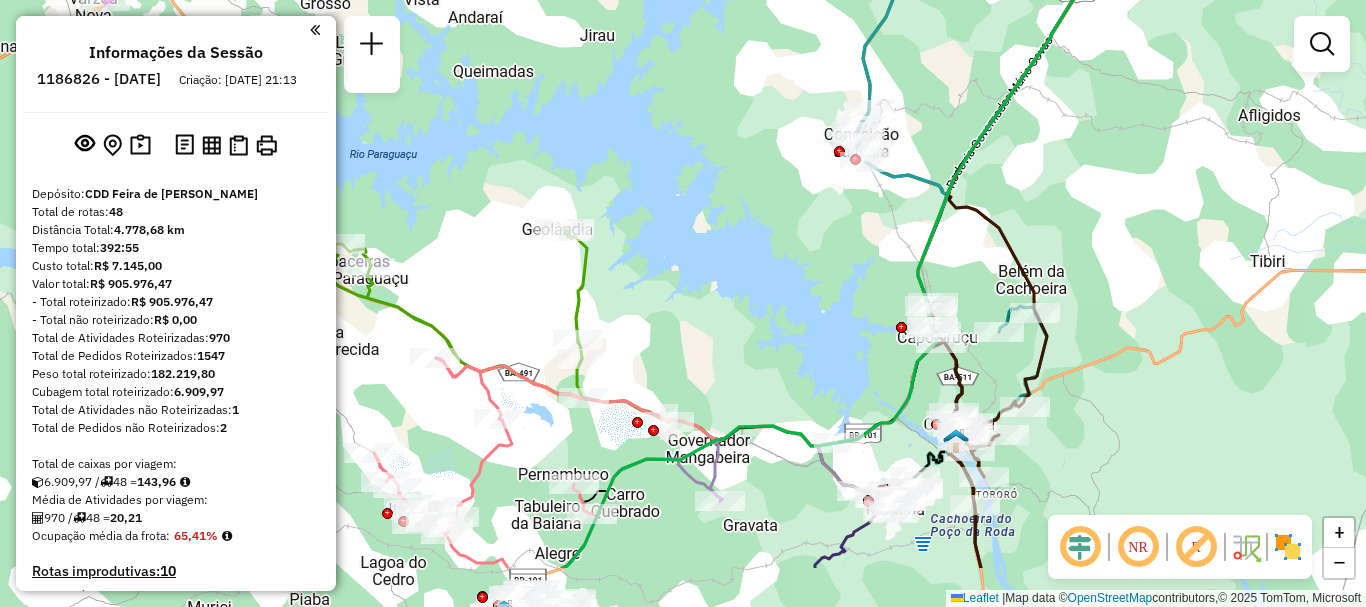 drag, startPoint x: 1179, startPoint y: 271, endPoint x: 1078, endPoint y: 172, distance: 141.42842 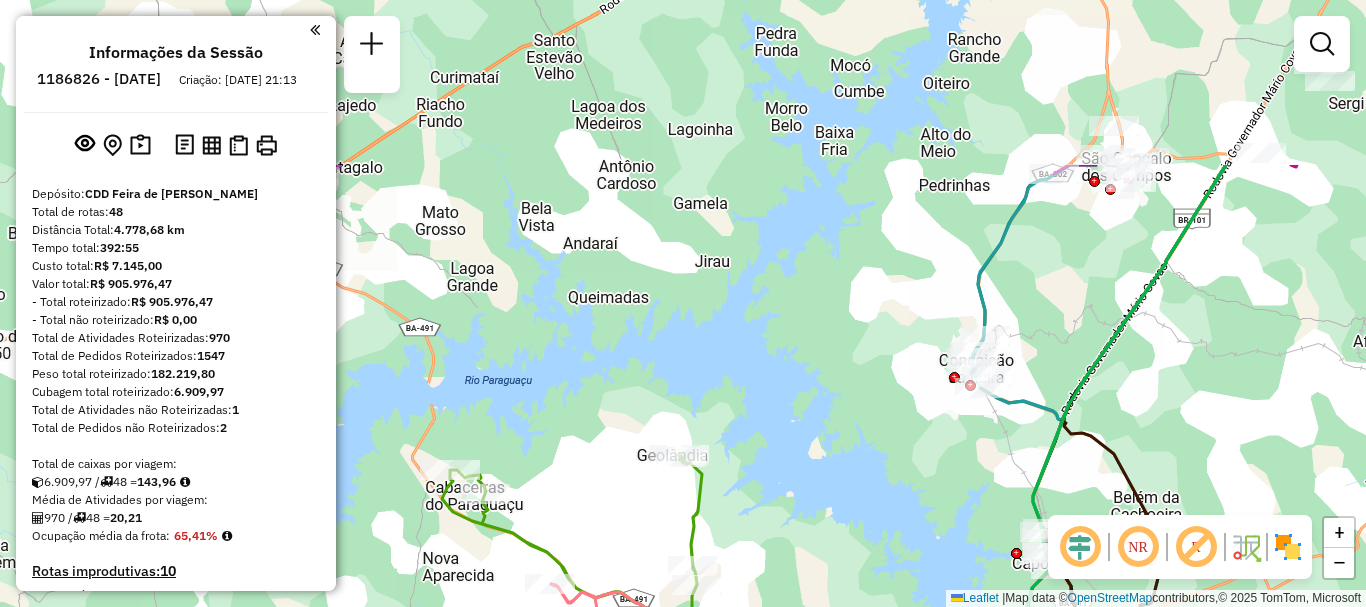 drag, startPoint x: 1151, startPoint y: 155, endPoint x: 1266, endPoint y: 381, distance: 253.57642 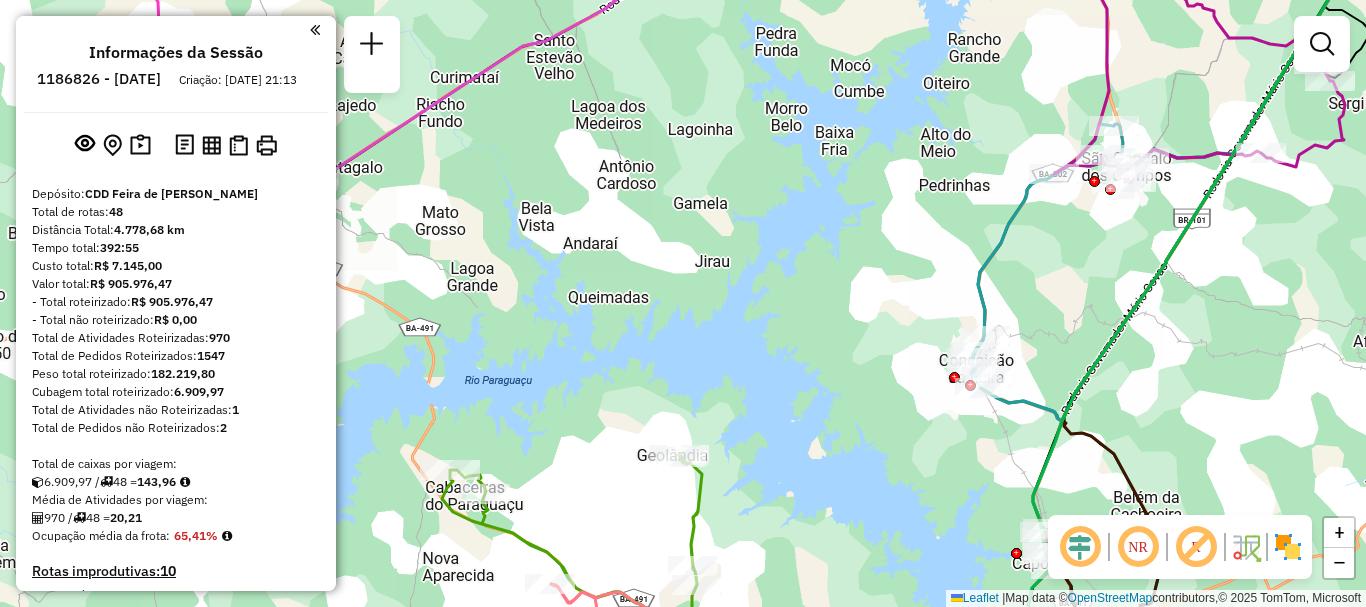click at bounding box center (315, 30) 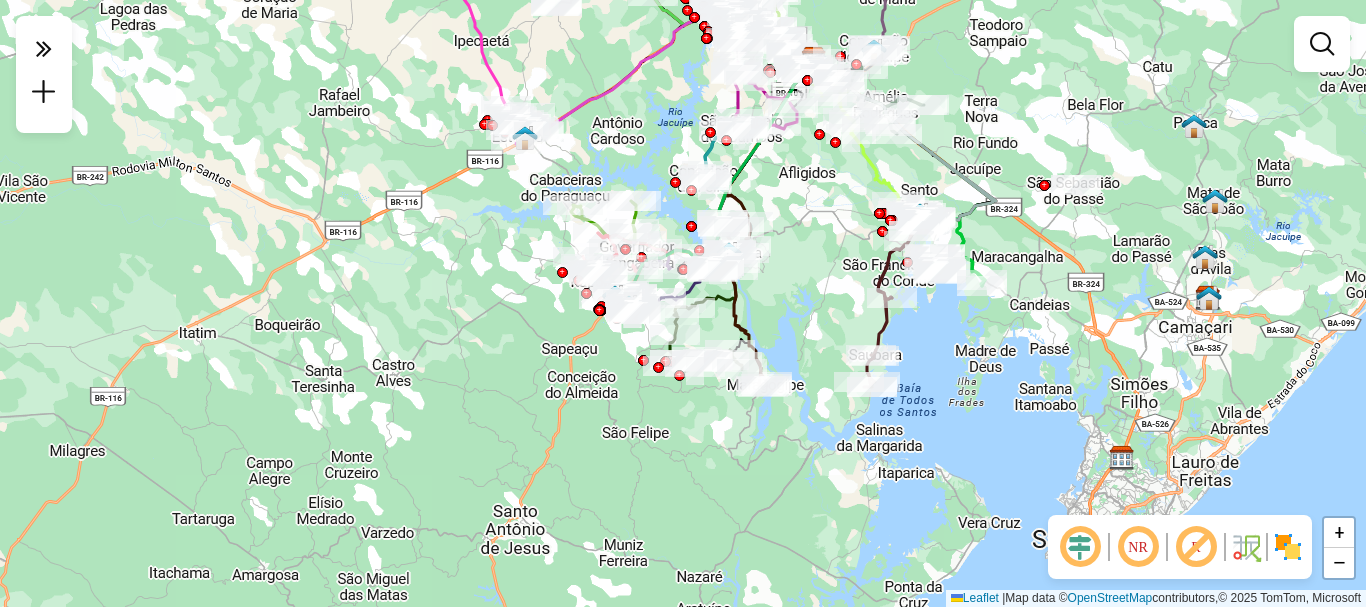 drag, startPoint x: 669, startPoint y: 329, endPoint x: 547, endPoint y: 367, distance: 127.78106 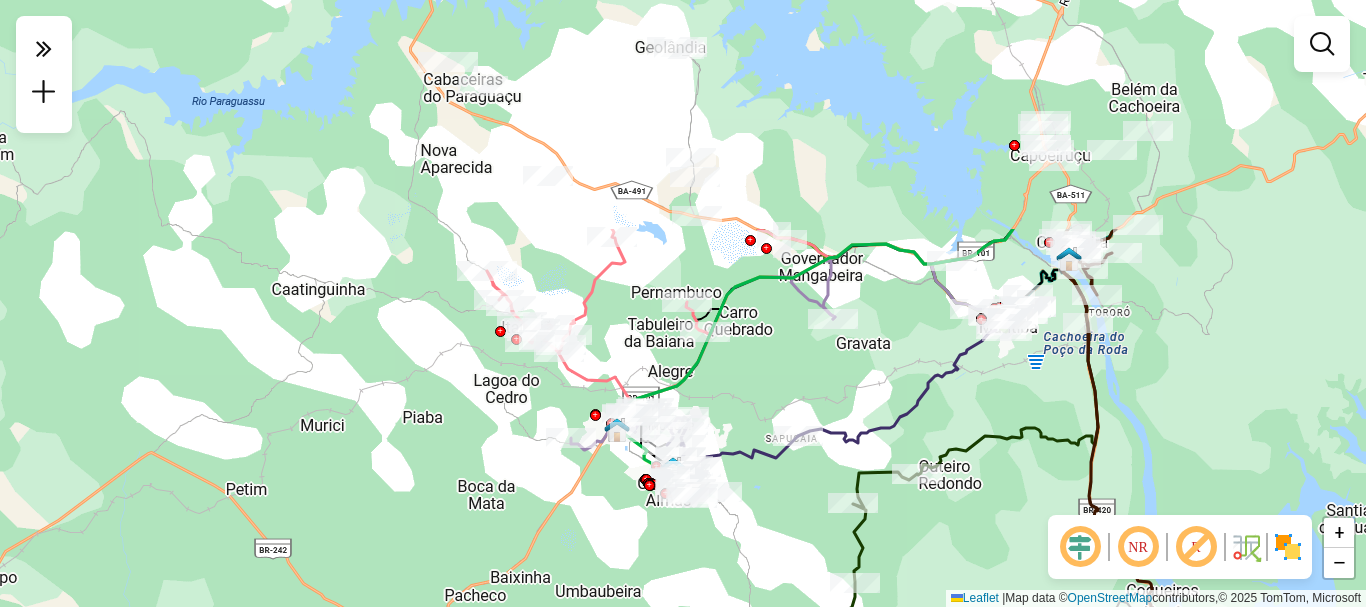drag, startPoint x: 712, startPoint y: 264, endPoint x: 615, endPoint y: 563, distance: 314.34058 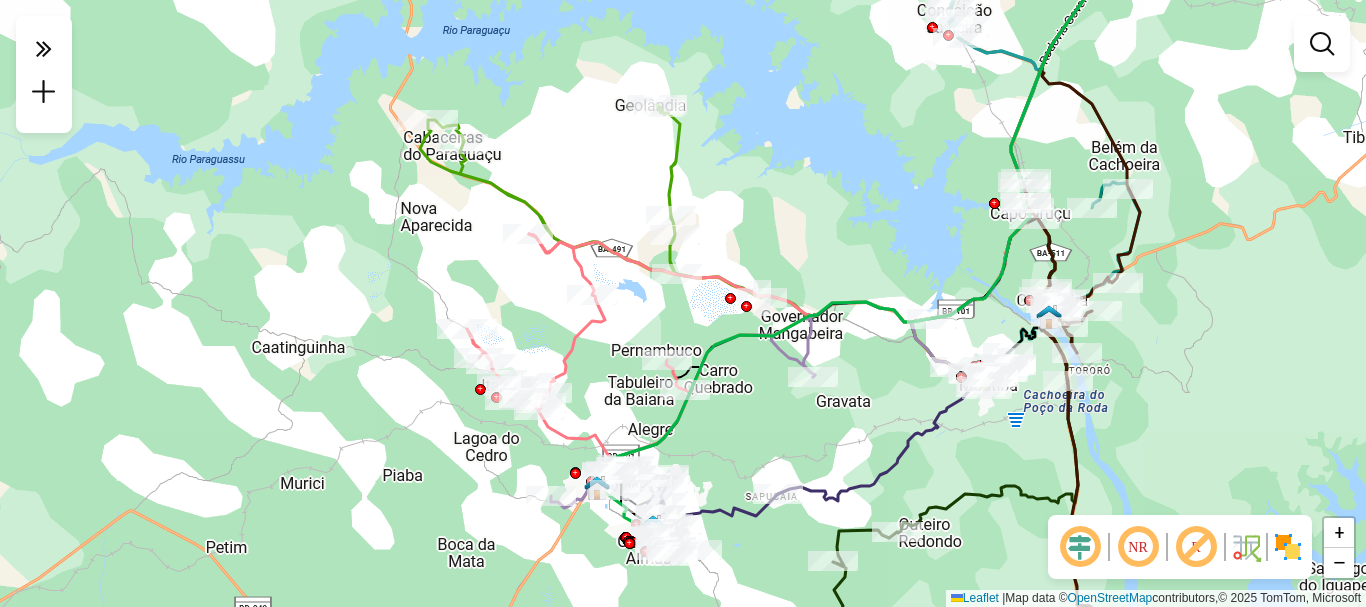 drag, startPoint x: 777, startPoint y: 410, endPoint x: 759, endPoint y: 459, distance: 52.201534 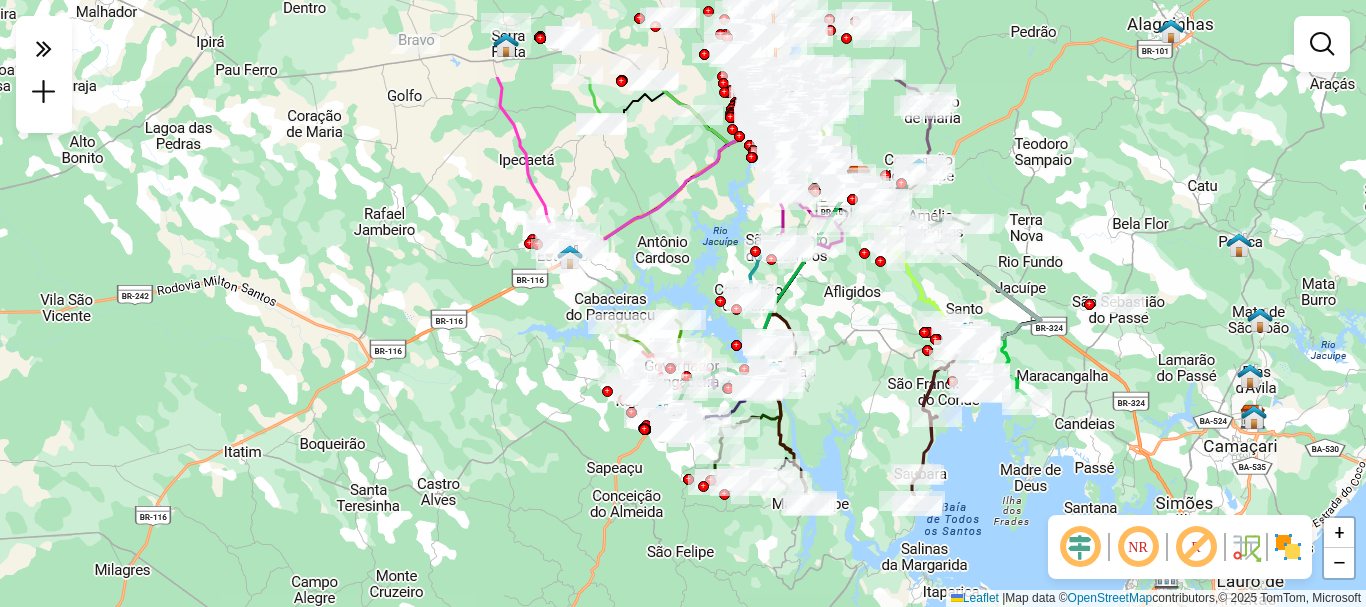 drag, startPoint x: 629, startPoint y: 272, endPoint x: 868, endPoint y: 410, distance: 275.98007 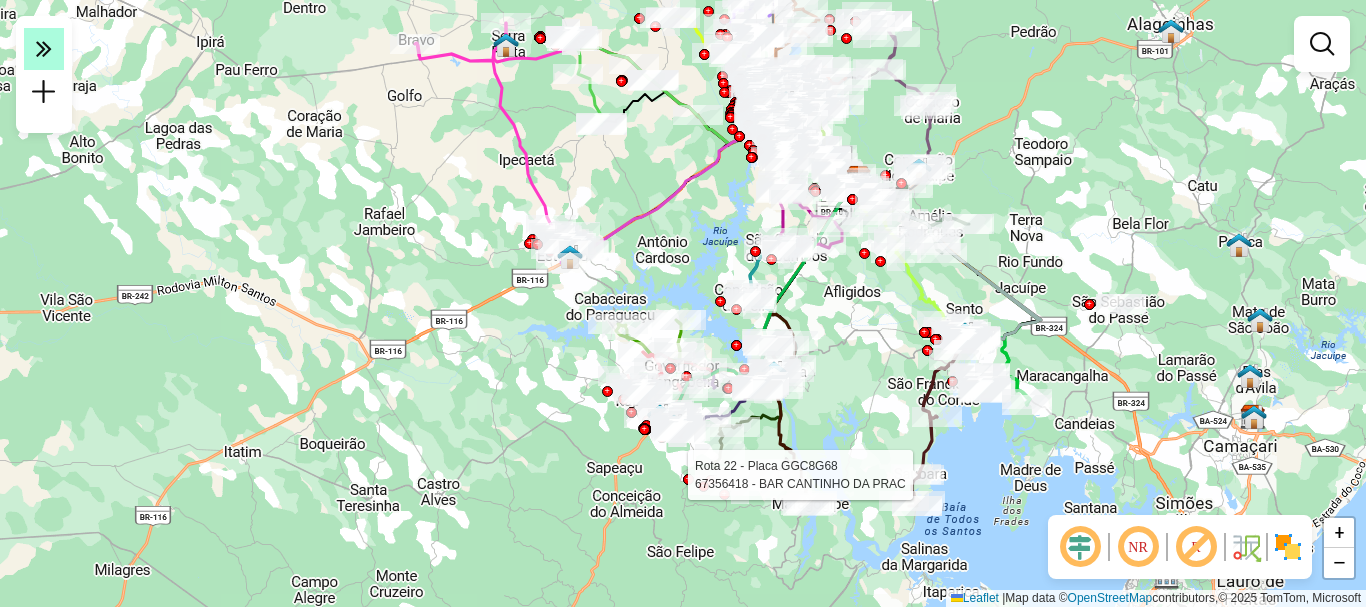 click 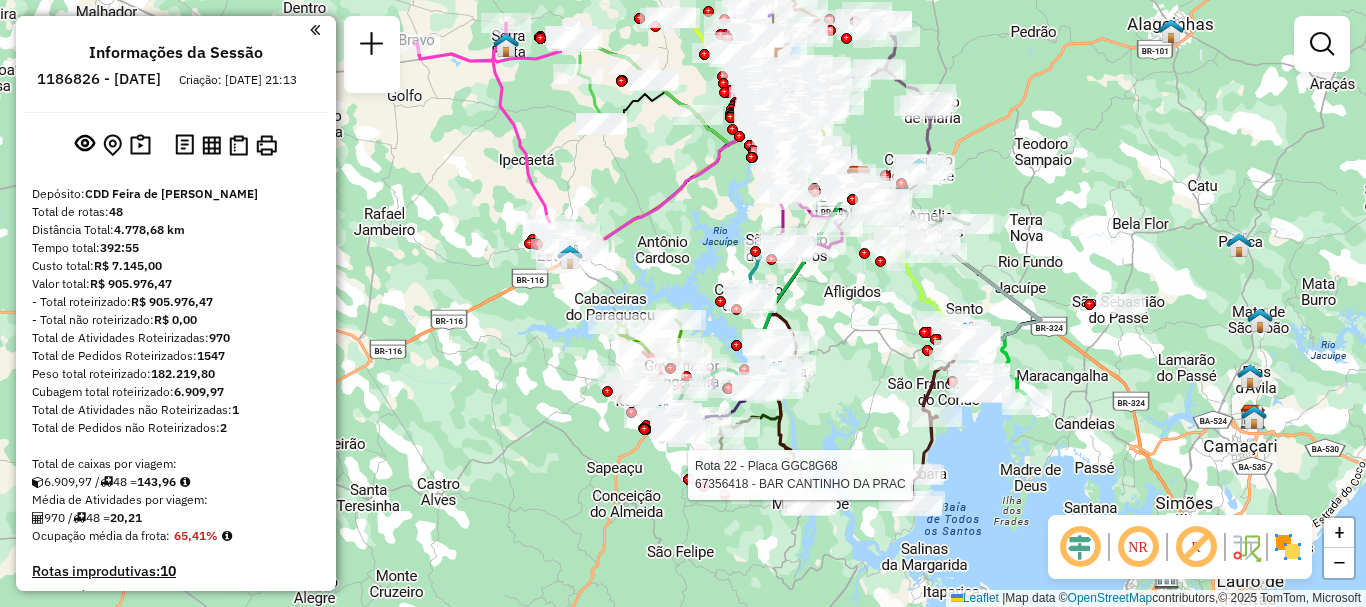 click on "Informações da Sessão 1186826 - 09/07/2025  Criação: 08/07/2025 21:13   Depósito:  CDD Feira de Santana  Total de rotas:  48  Distância Total:  4.778,68 km  Tempo total:  392:55  Custo total:  R$ 7.145,00  Valor total:  R$ 905.976,47  - Total roteirizado:  R$ 905.976,47  - Total não roteirizado:  R$ 0,00  Total de Atividades Roteirizadas:  970  Total de Pedidos Roteirizados:  1547  Peso total roteirizado:  182.219,80  Cubagem total roteirizado:  6.909,97  Total de Atividades não Roteirizadas:  1  Total de Pedidos não Roteirizados:  2 Total de caixas por viagem:  6.909,97 /   48 =  143,96 Média de Atividades por viagem:  970 /   48 =  20,21 Ocupação média da frota:  65,41%   Rotas improdutivas:  10  Rotas vários dias:  0  Clientes Priorizados NR:  1  Transportadoras  Rotas  Recargas: 0   Ver rotas   Ver veículos   1 -       GKI1E89   | 220 - Oliveira Dos Campinhos  86,25 KM   56,00%  /  16   62,04%     =  5,39 KM   07:51   2 -       BTZ2334   | 103 - Campo Limpo / Gabriela  74,28 KM   42,99%" at bounding box center [176, 303] 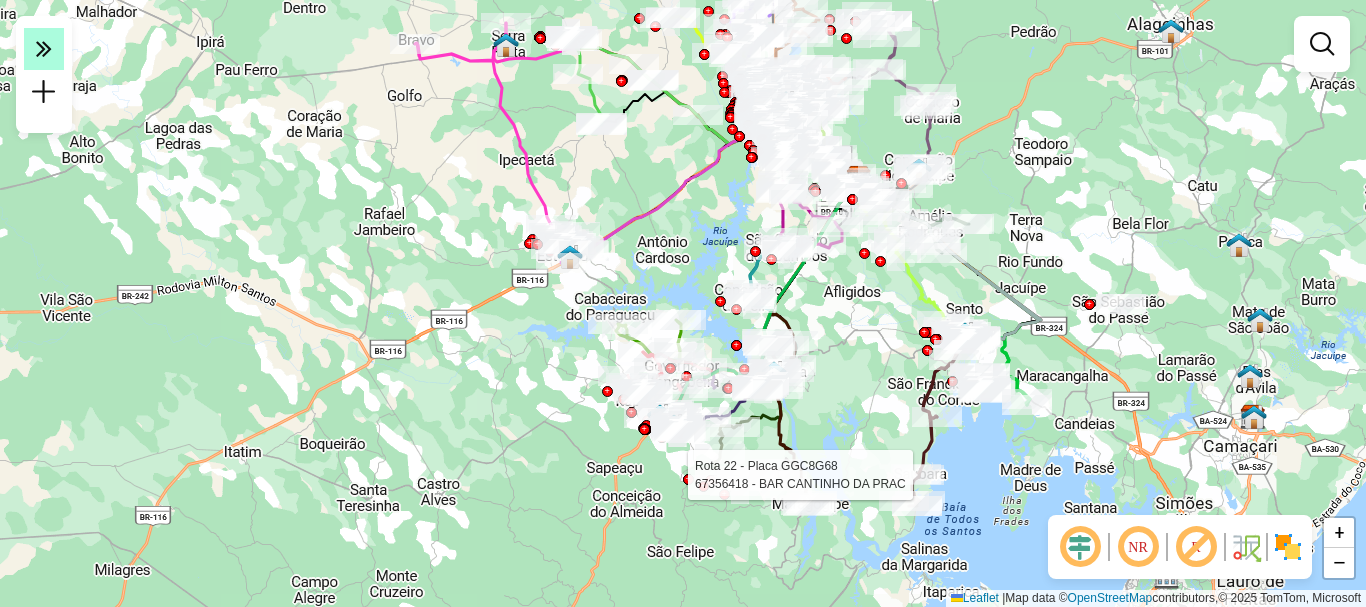 click 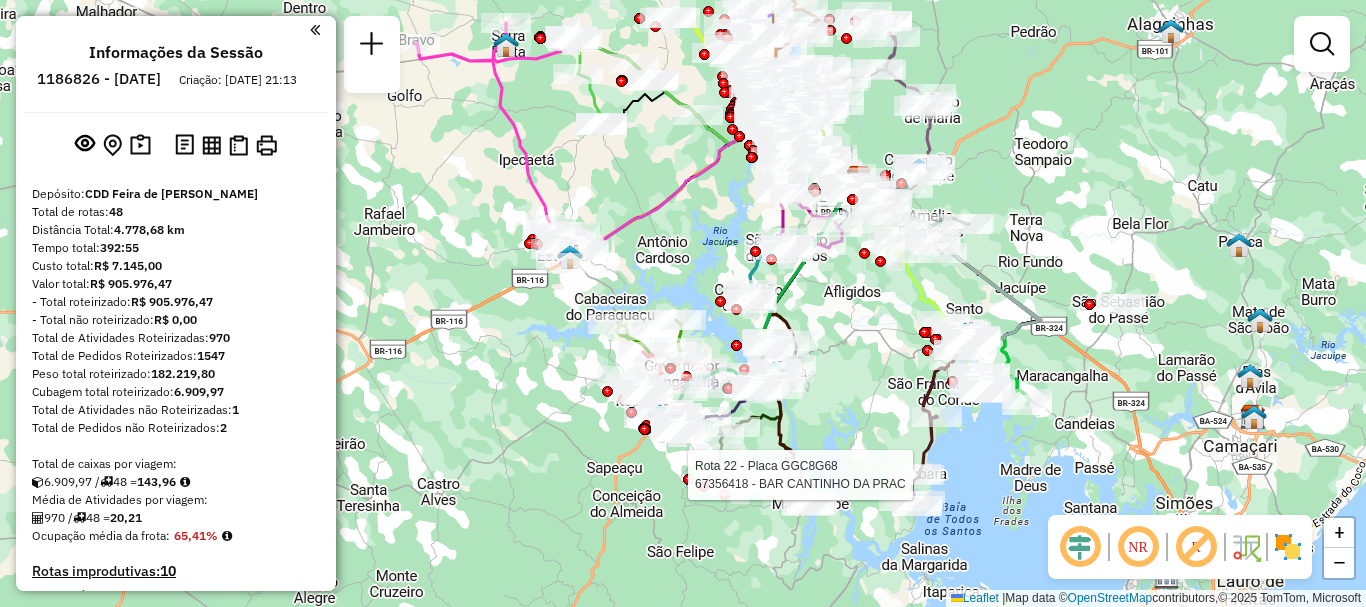 click at bounding box center [315, 30] 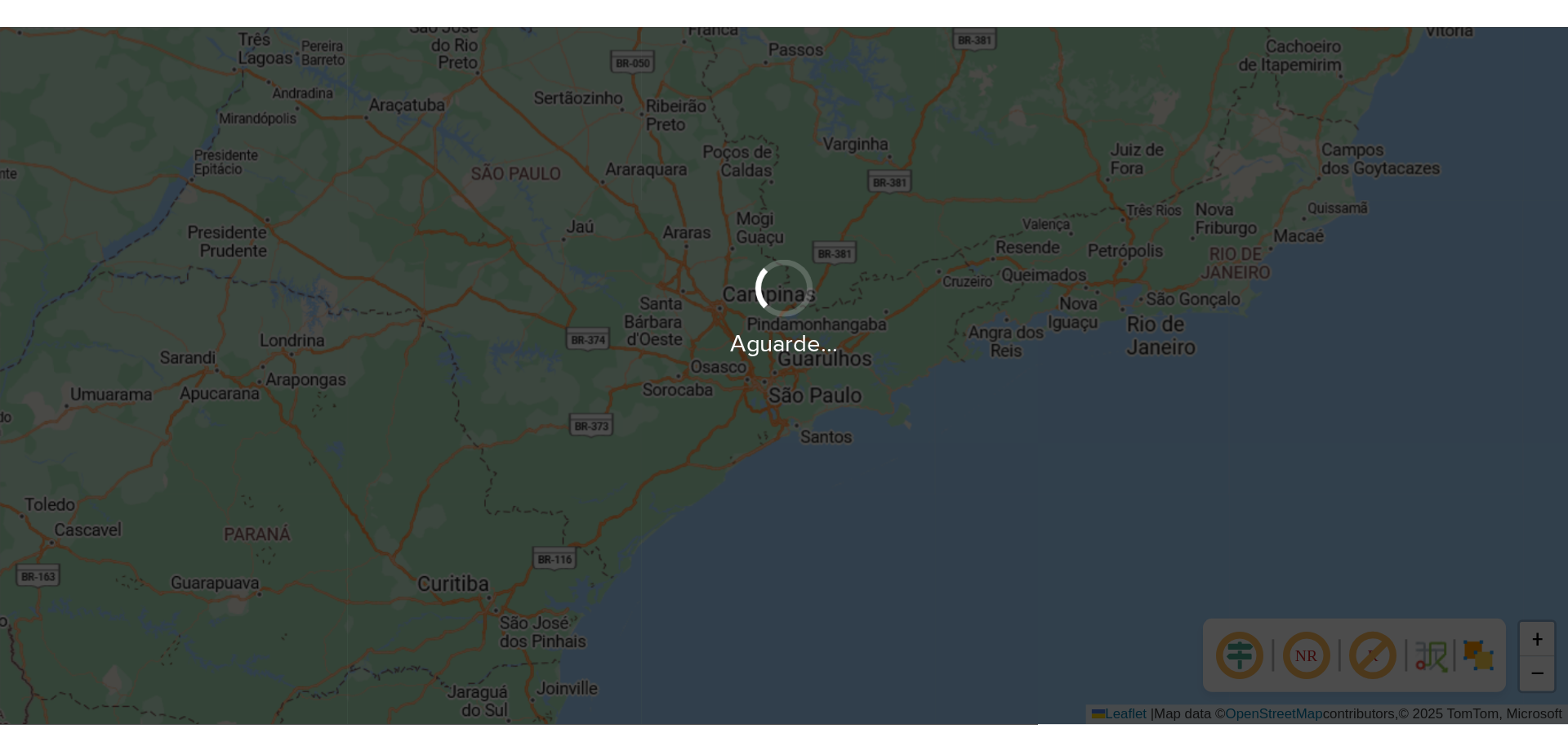 scroll, scrollTop: 0, scrollLeft: 0, axis: both 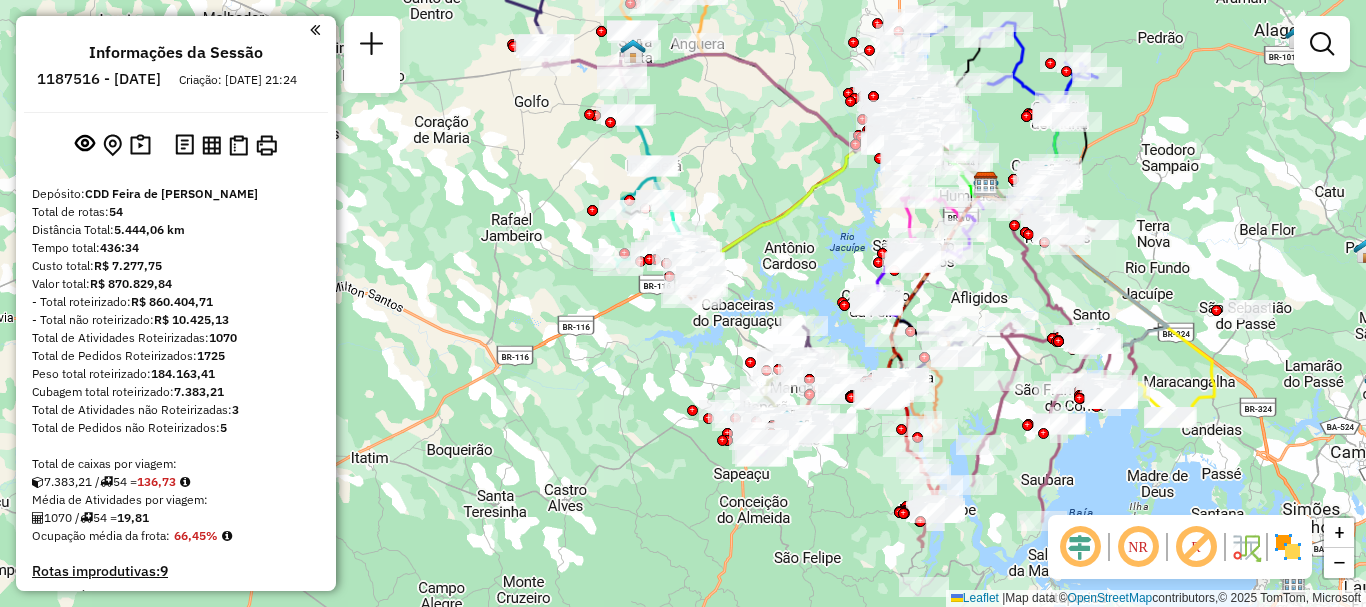 drag, startPoint x: 953, startPoint y: 282, endPoint x: 1098, endPoint y: 165, distance: 186.31694 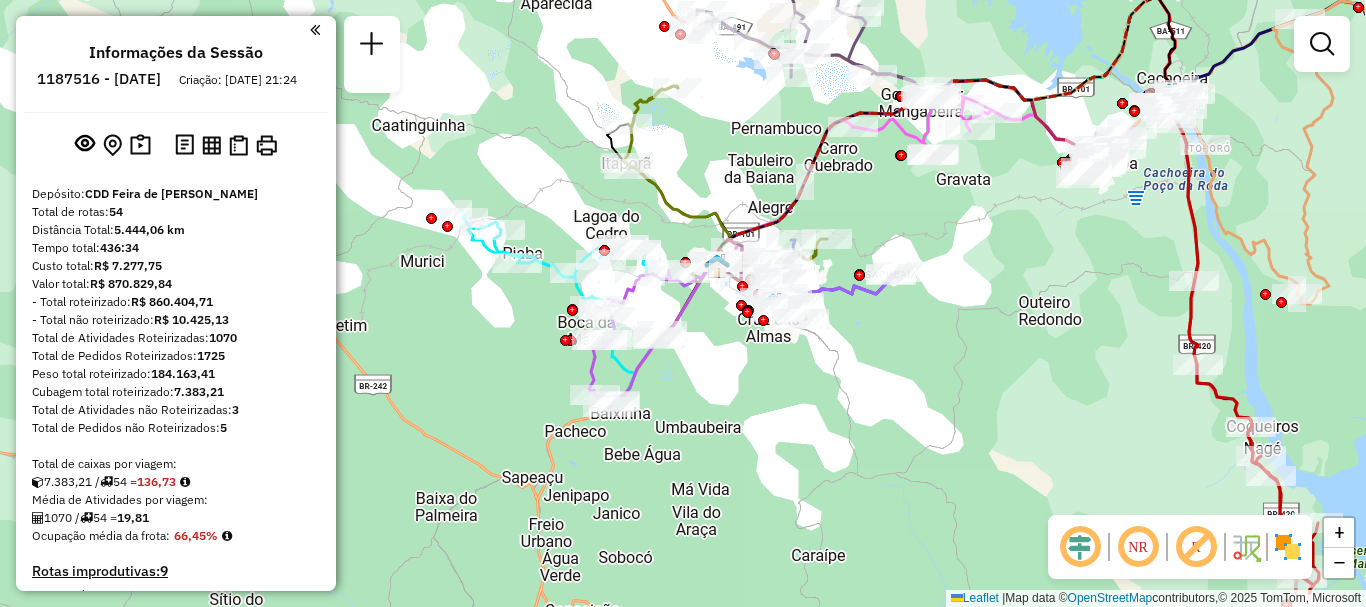 drag, startPoint x: 824, startPoint y: 370, endPoint x: 937, endPoint y: 427, distance: 126.56224 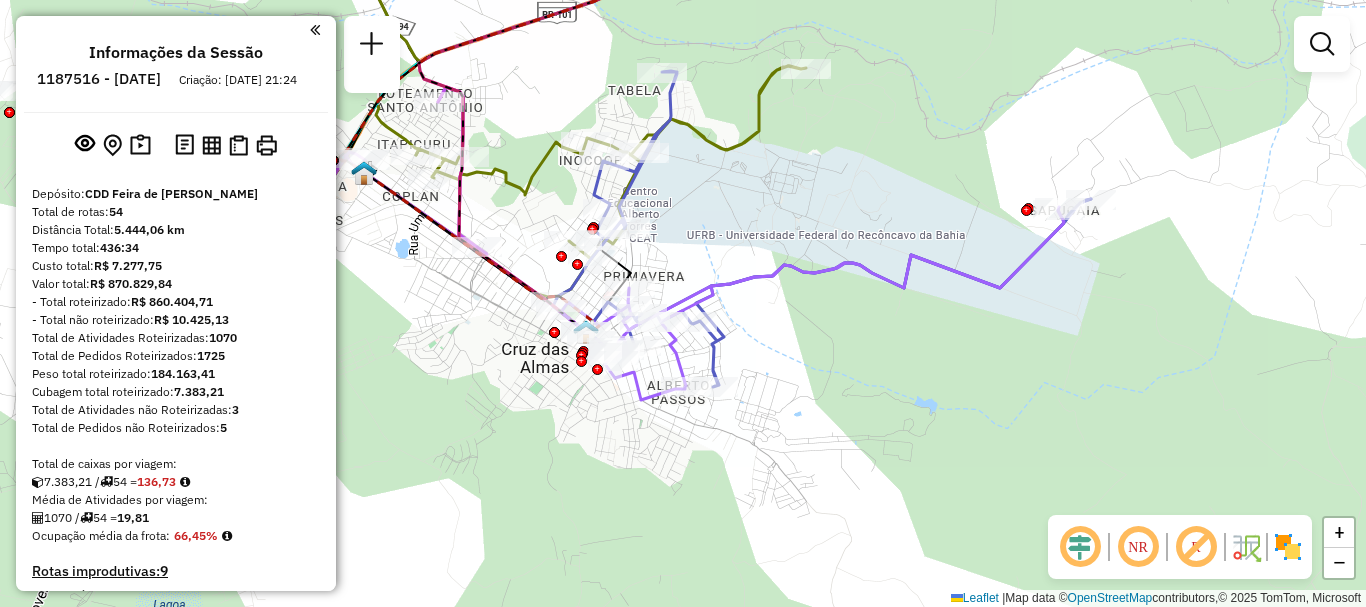 drag, startPoint x: 651, startPoint y: 470, endPoint x: 864, endPoint y: 366, distance: 237.03375 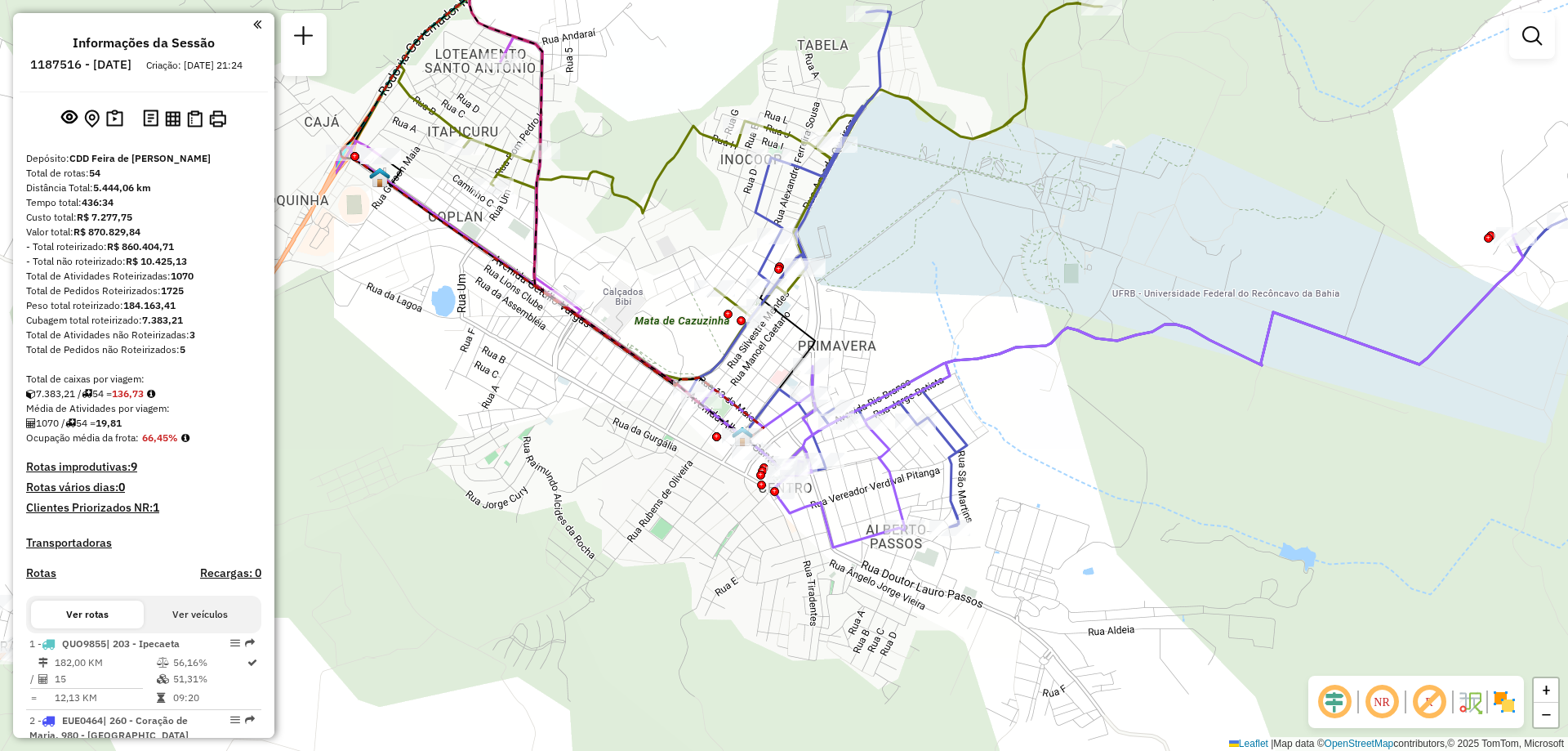 drag, startPoint x: 556, startPoint y: 423, endPoint x: 1049, endPoint y: 394, distance: 493.8522 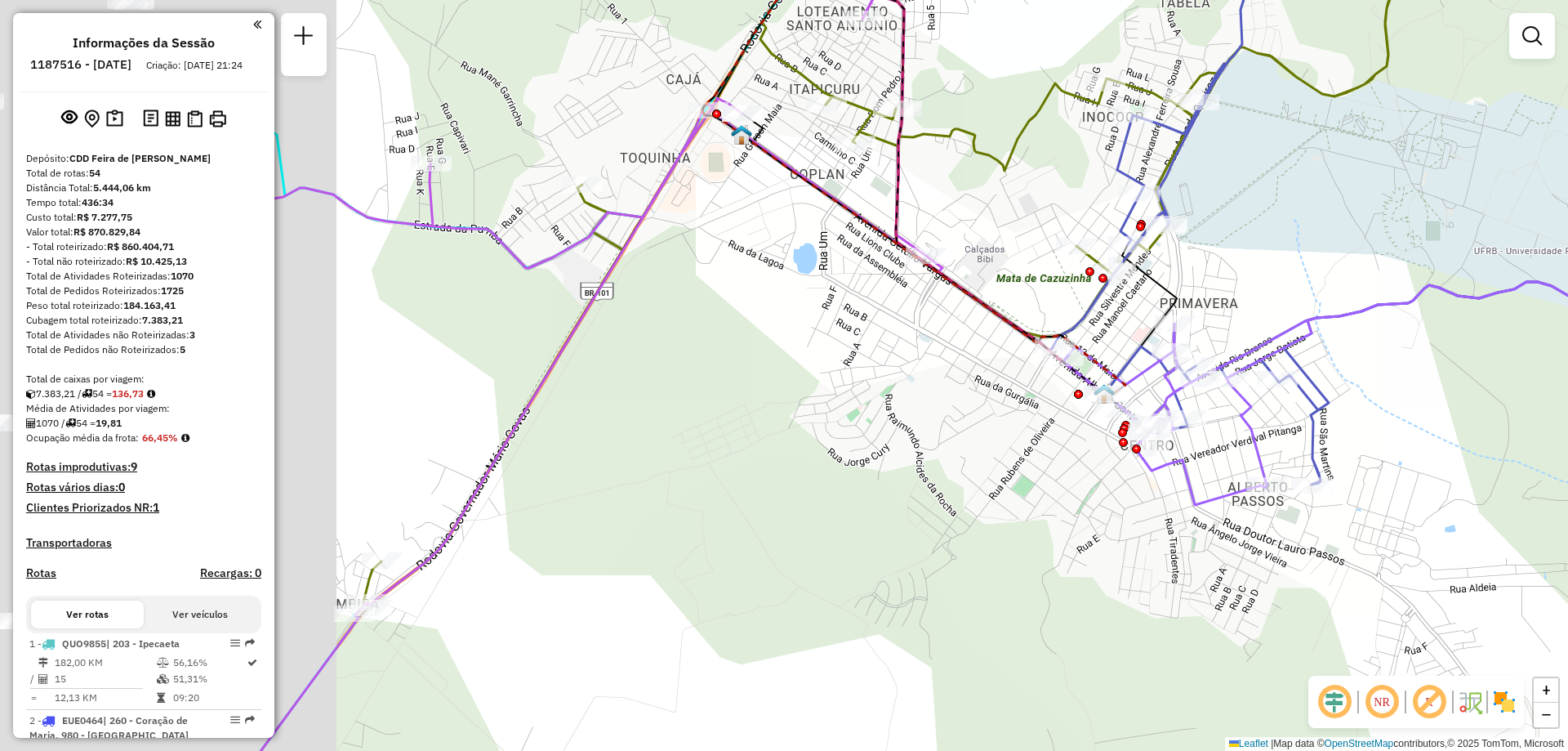drag, startPoint x: 564, startPoint y: 472, endPoint x: 1037, endPoint y: 397, distance: 478.9092 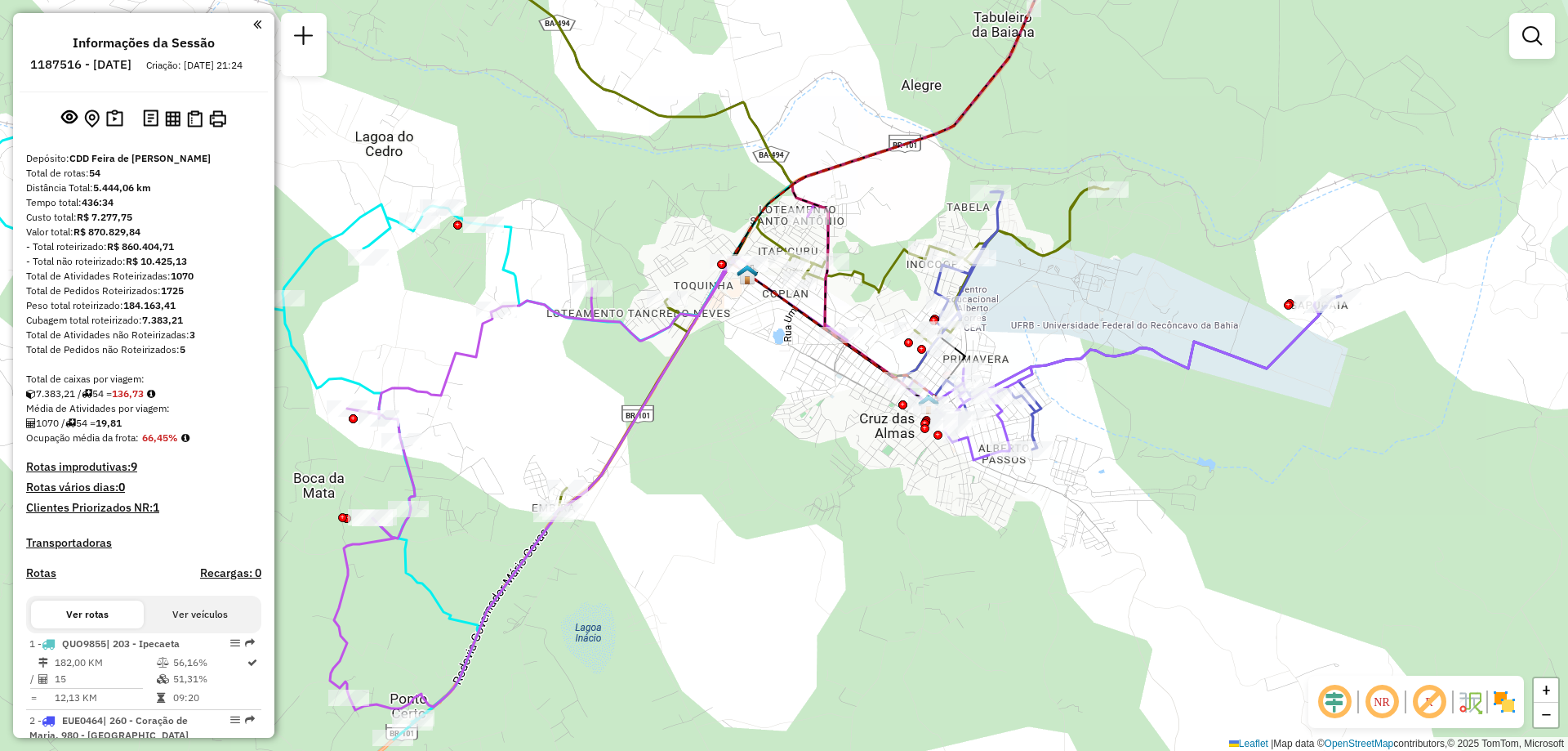 click on "Ver veículos" at bounding box center (200, 615) 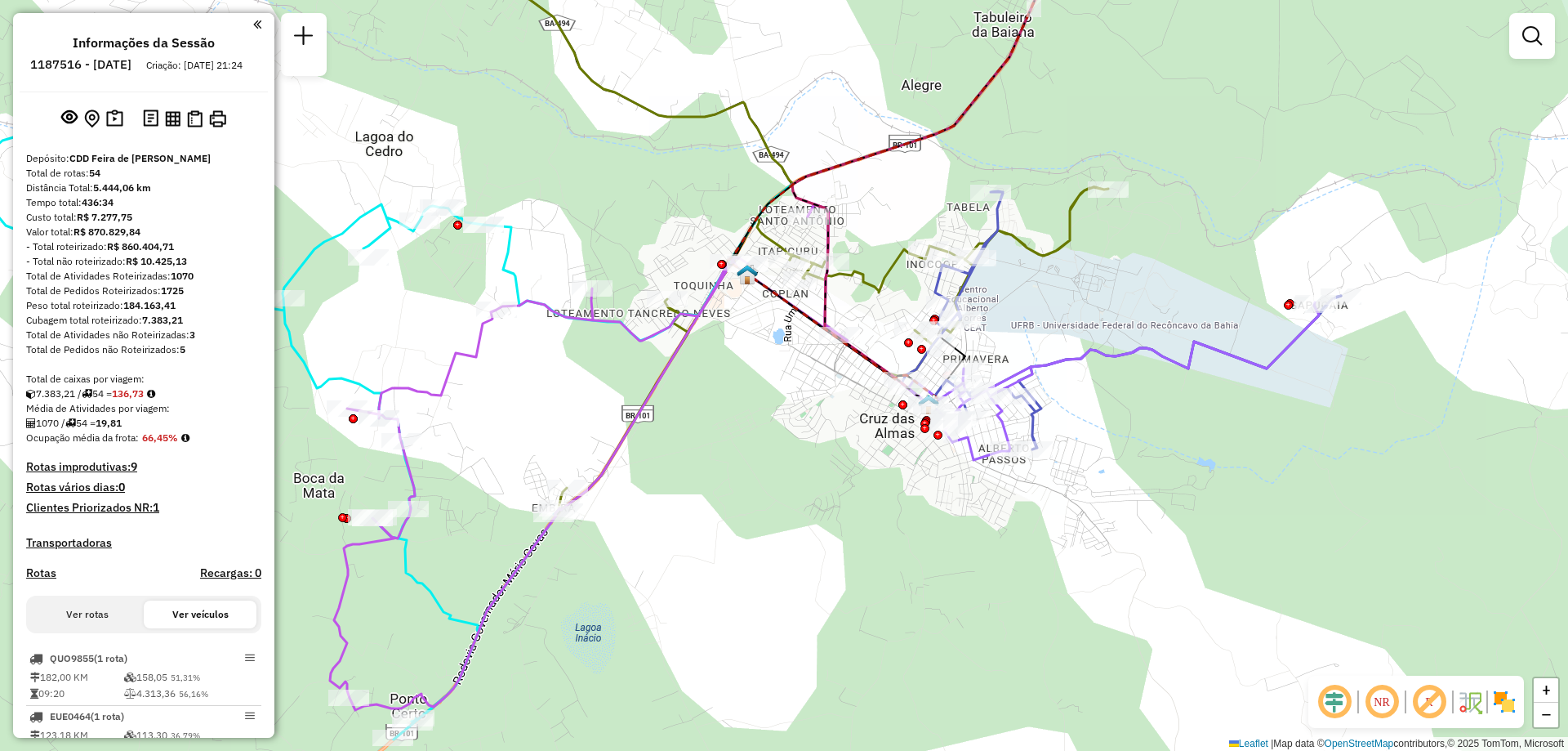 click on "Ver rotas" at bounding box center [87, 615] 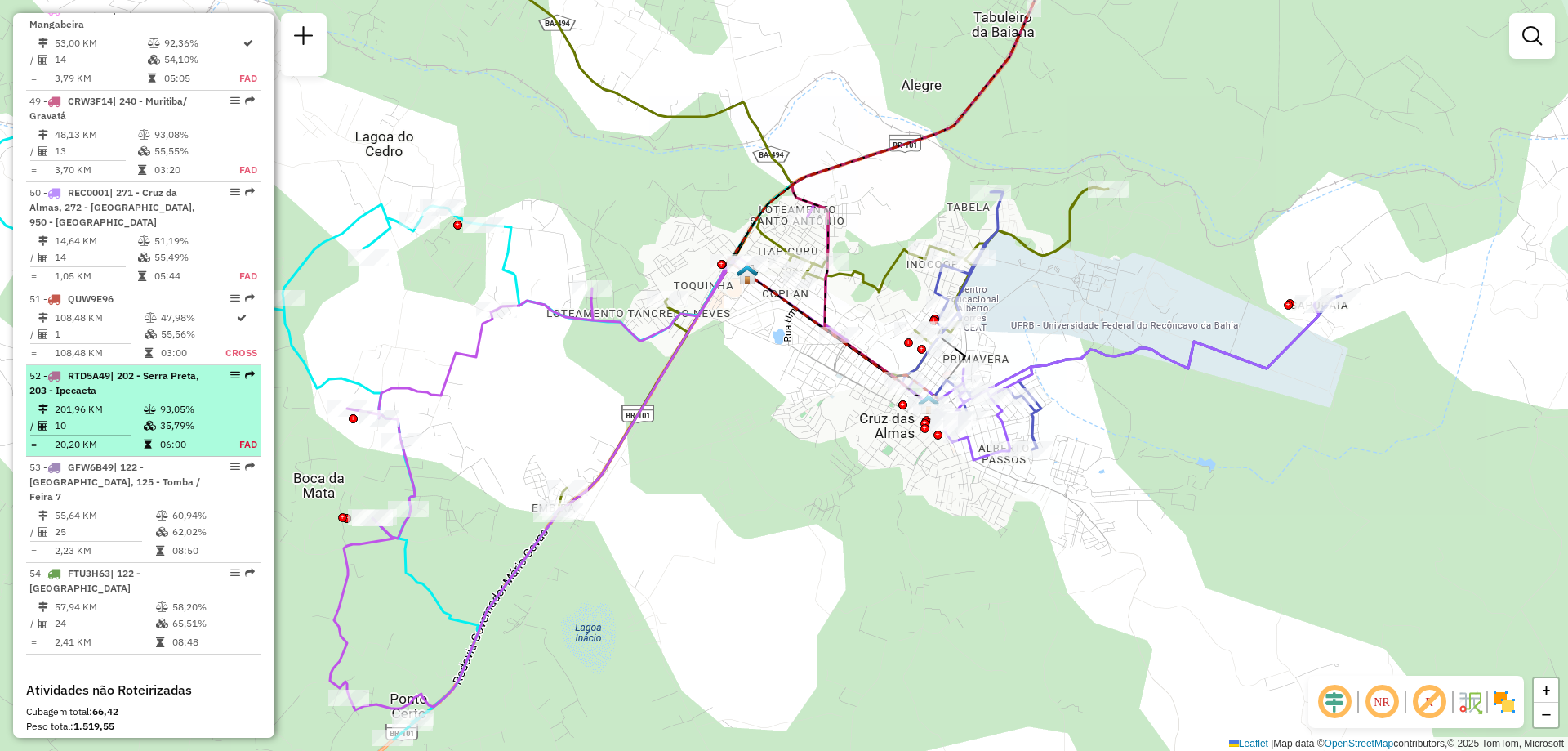 scroll, scrollTop: 5067, scrollLeft: 0, axis: vertical 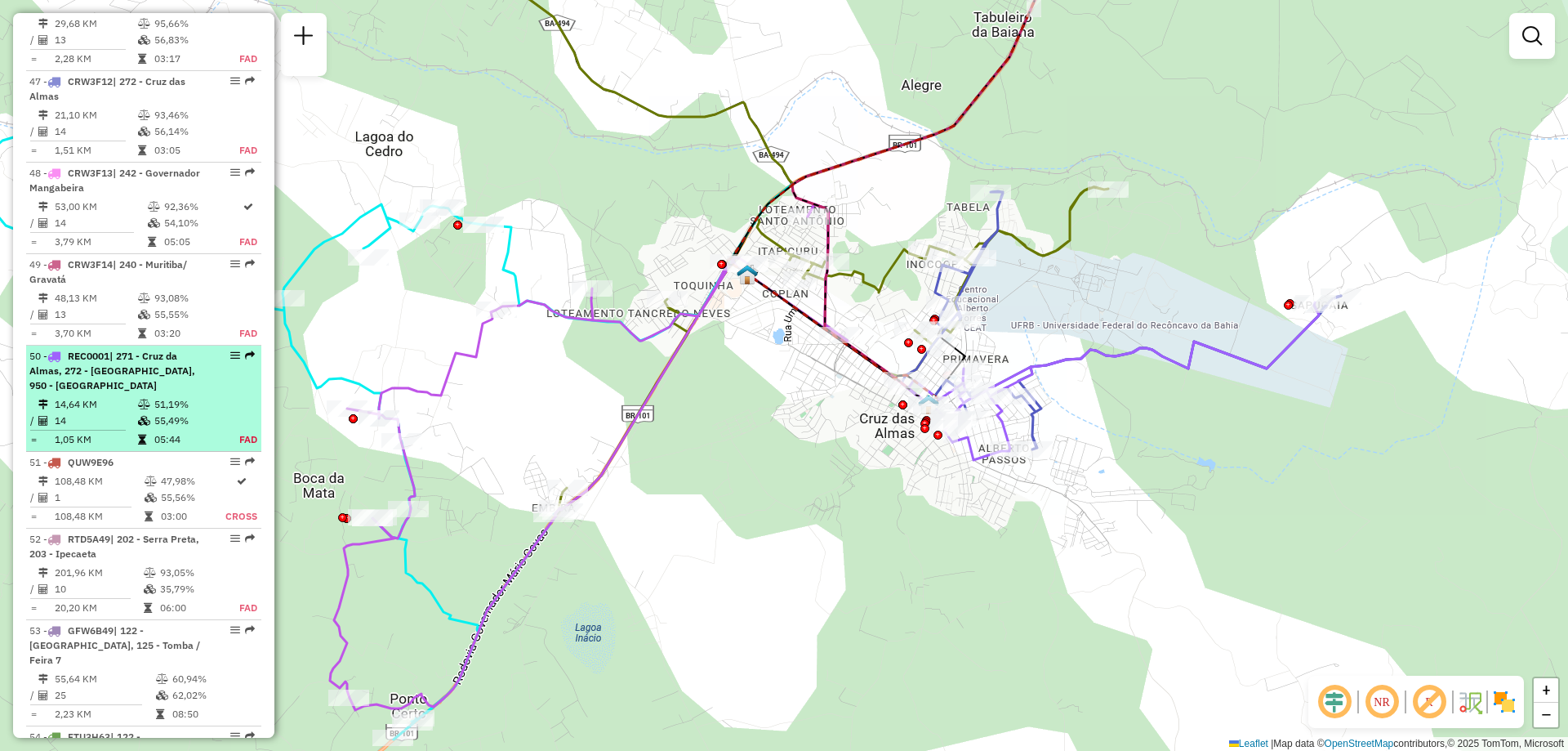 click on "14" at bounding box center [96, 421] 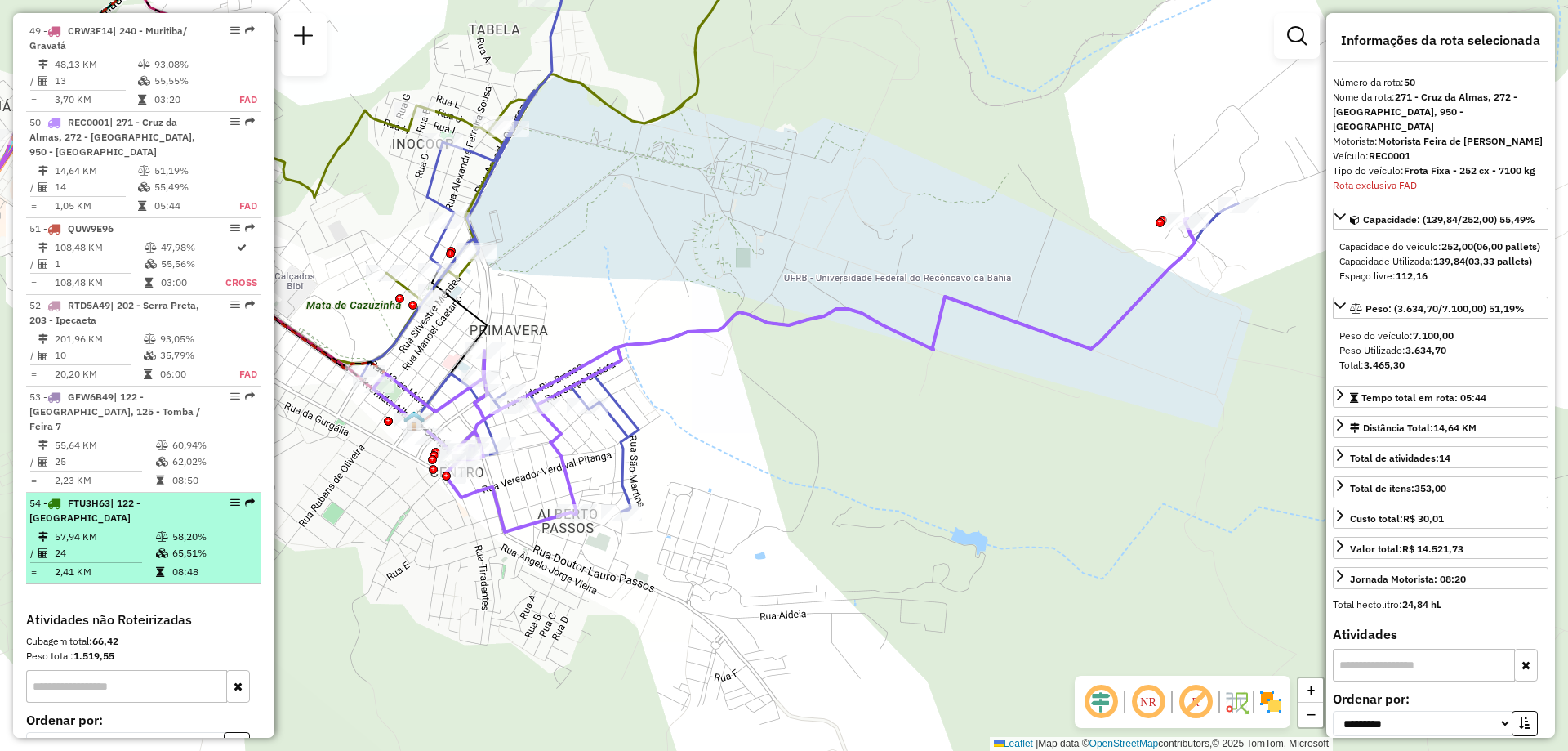 scroll, scrollTop: 5340, scrollLeft: 0, axis: vertical 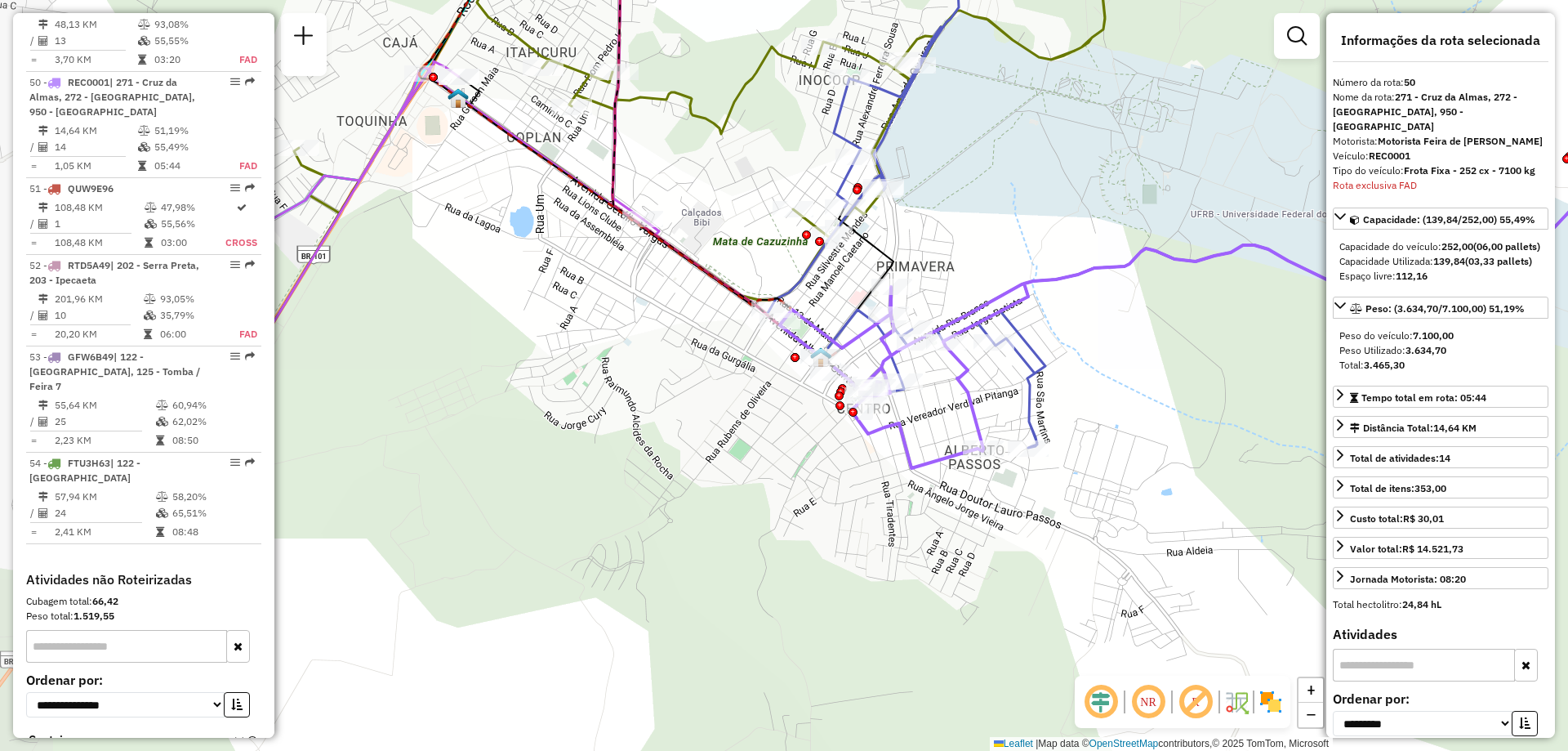 drag, startPoint x: 755, startPoint y: 409, endPoint x: 1162, endPoint y: 344, distance: 412.1577 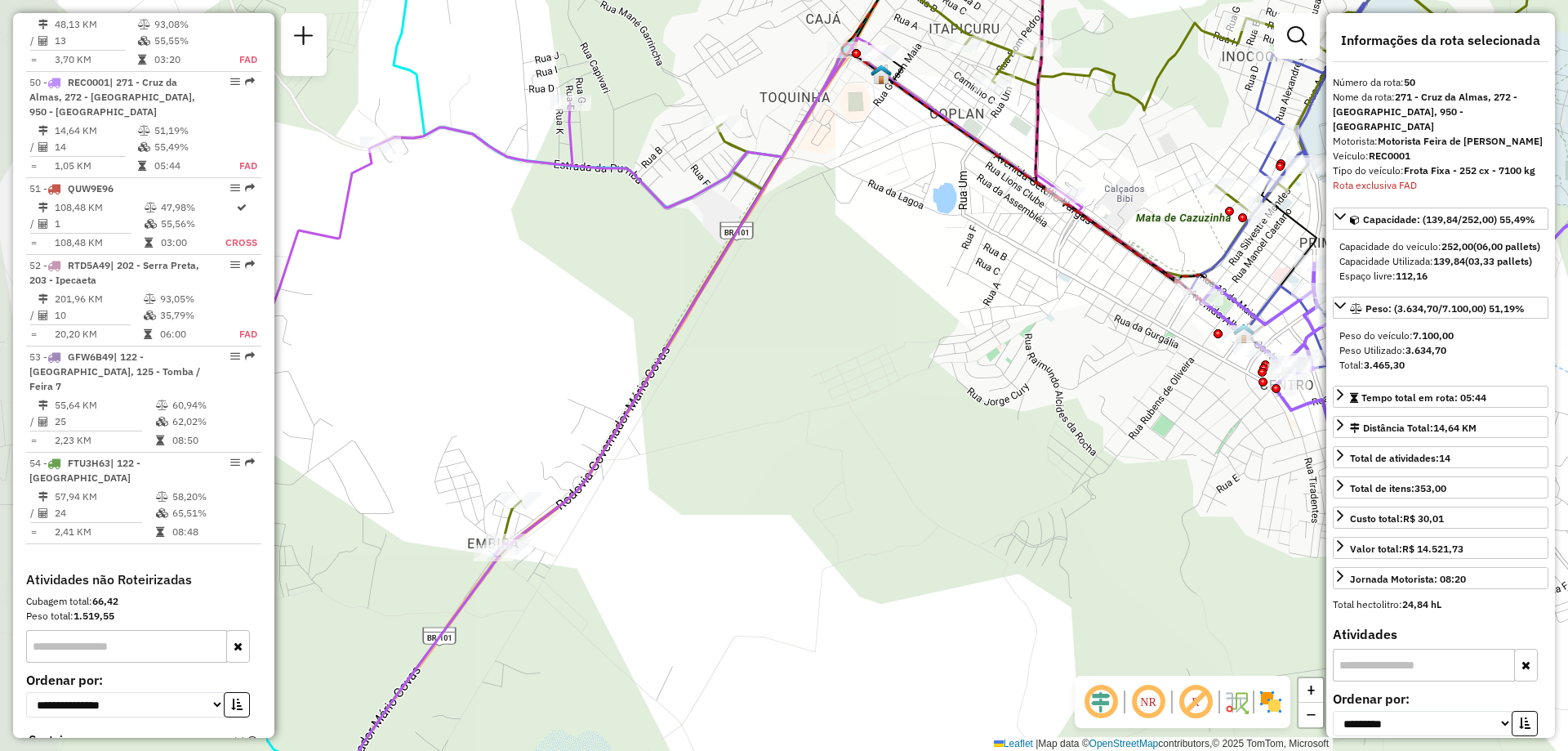 drag, startPoint x: 620, startPoint y: 360, endPoint x: 1032, endPoint y: 317, distance: 414.23785 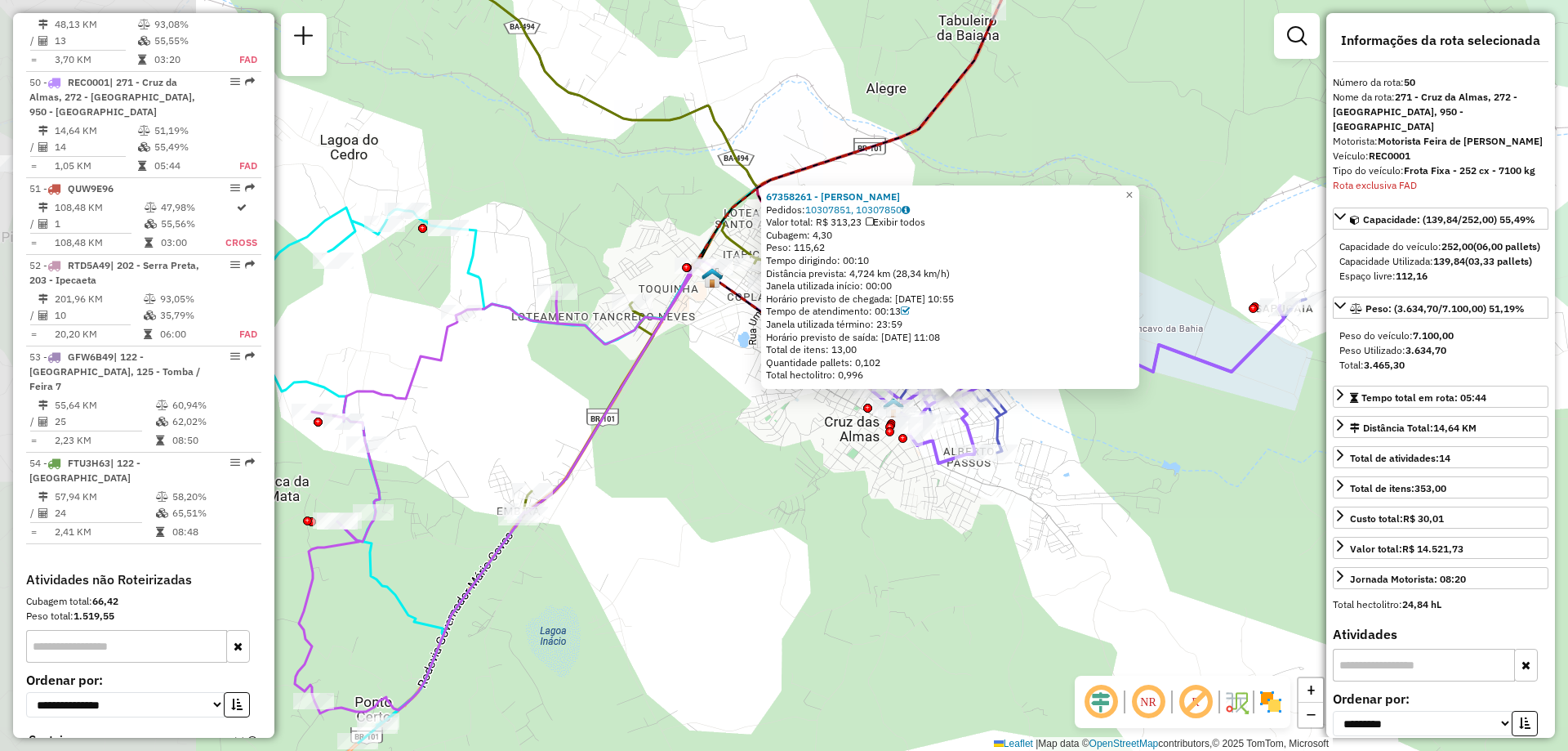 drag, startPoint x: 916, startPoint y: 381, endPoint x: 1174, endPoint y: 445, distance: 265.81949 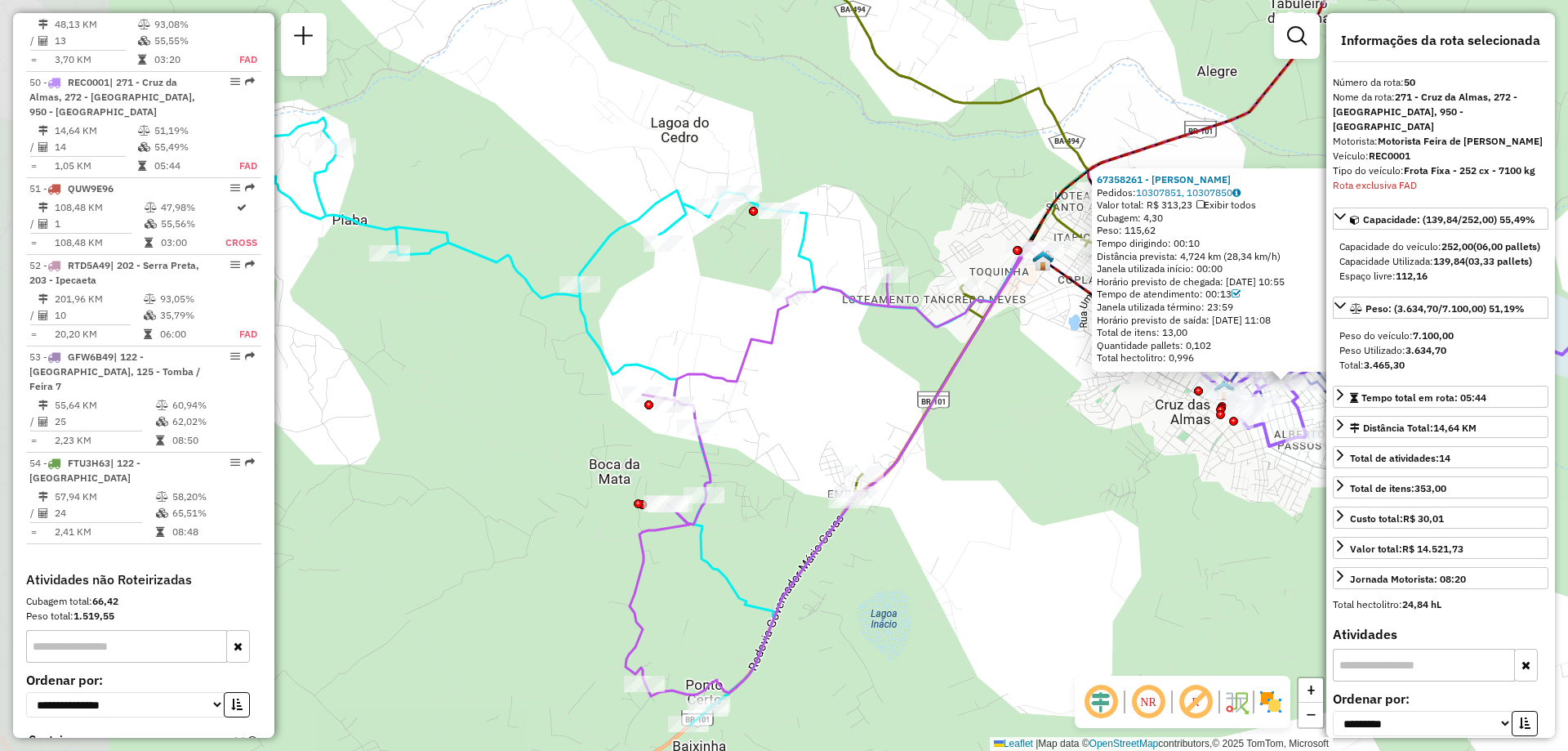 drag, startPoint x: 862, startPoint y: 503, endPoint x: 1175, endPoint y: 485, distance: 313.51714 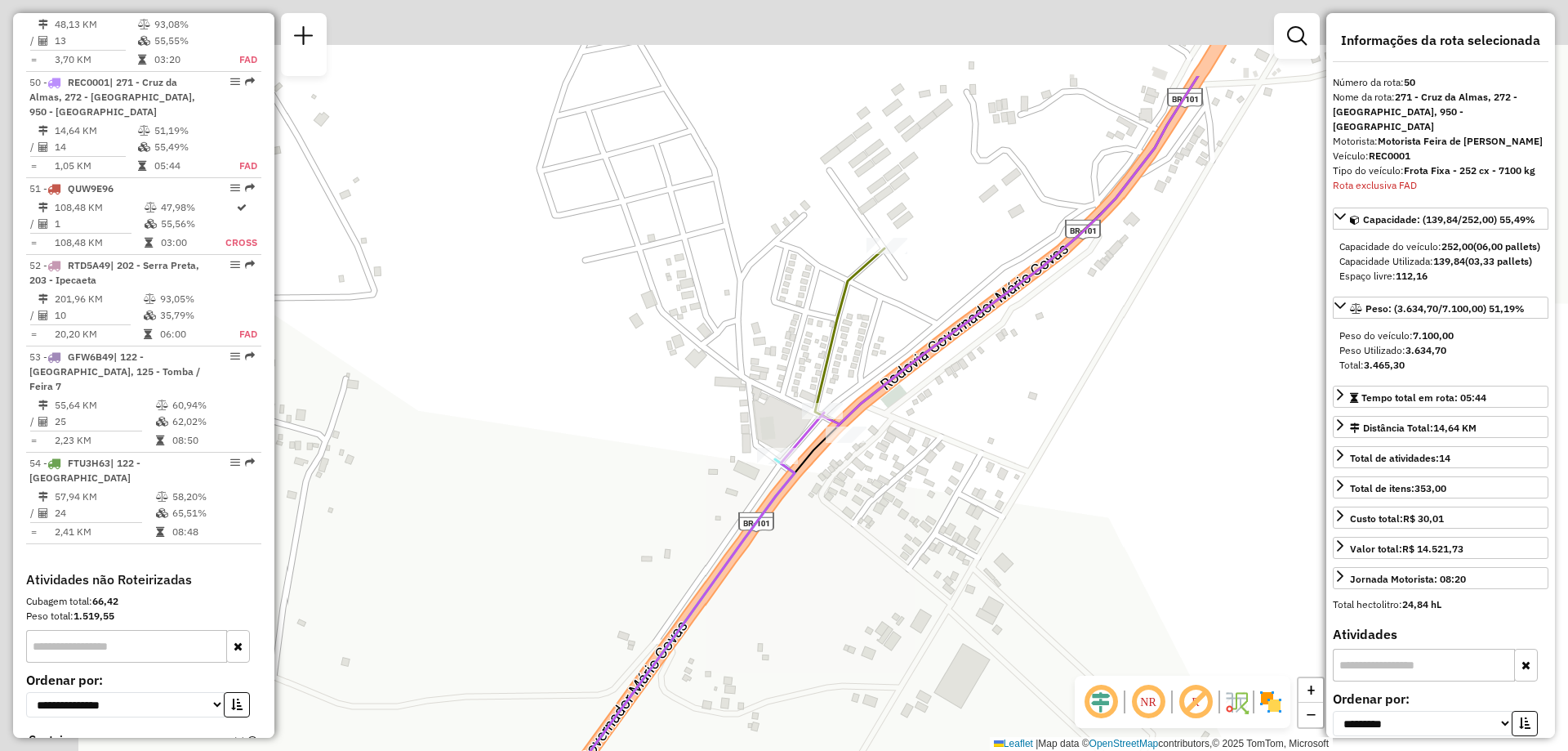 drag, startPoint x: 737, startPoint y: 388, endPoint x: 905, endPoint y: 537, distance: 224.5551 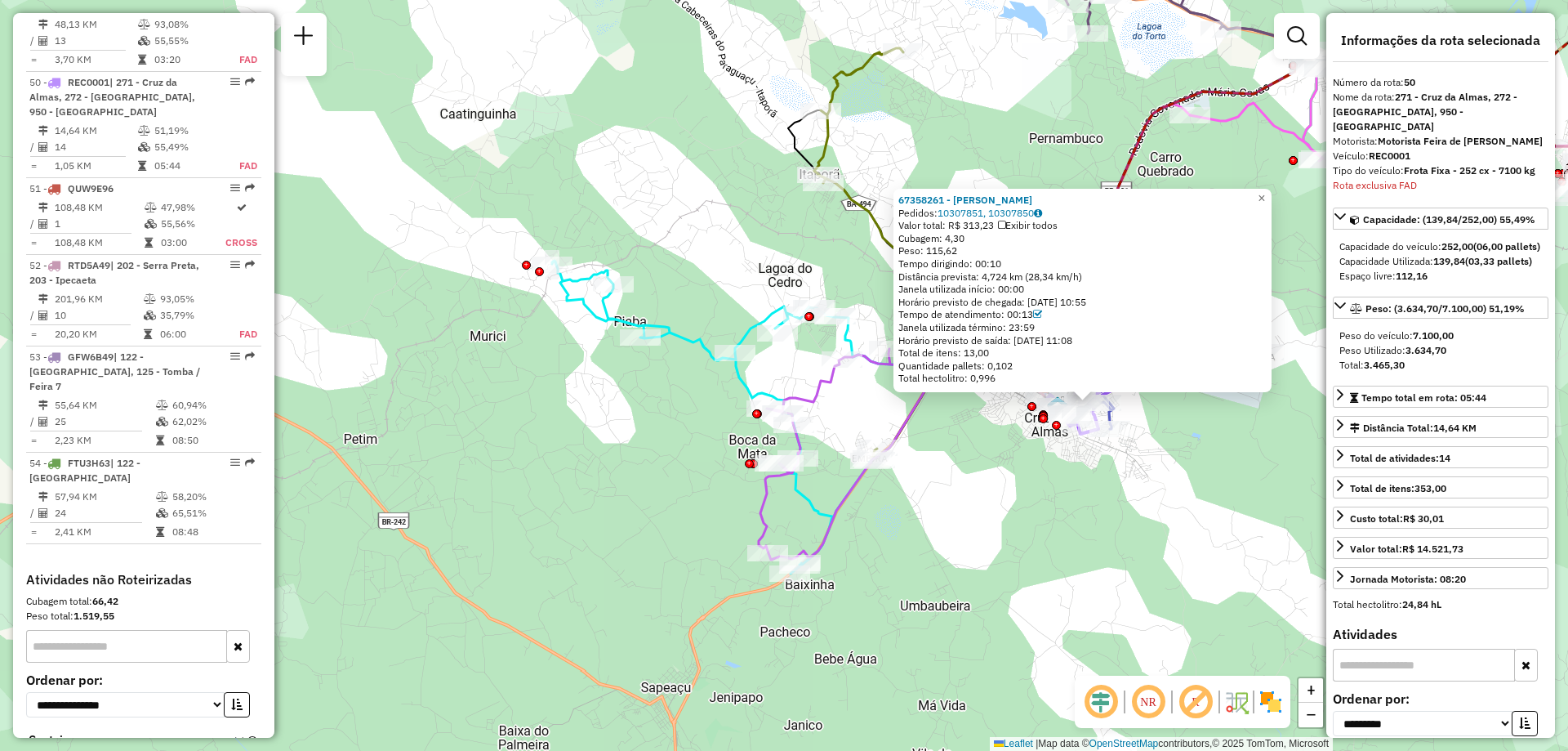click 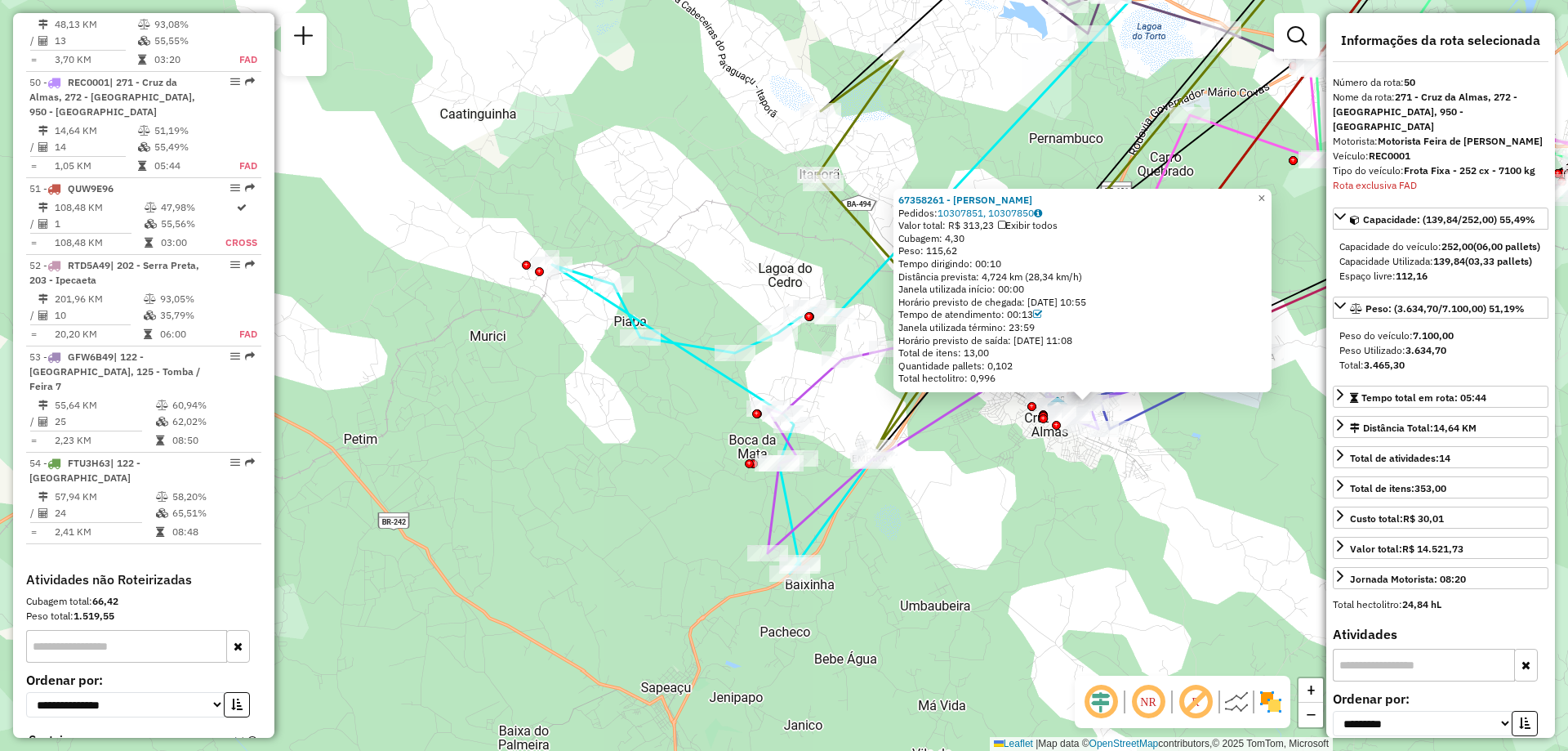 click 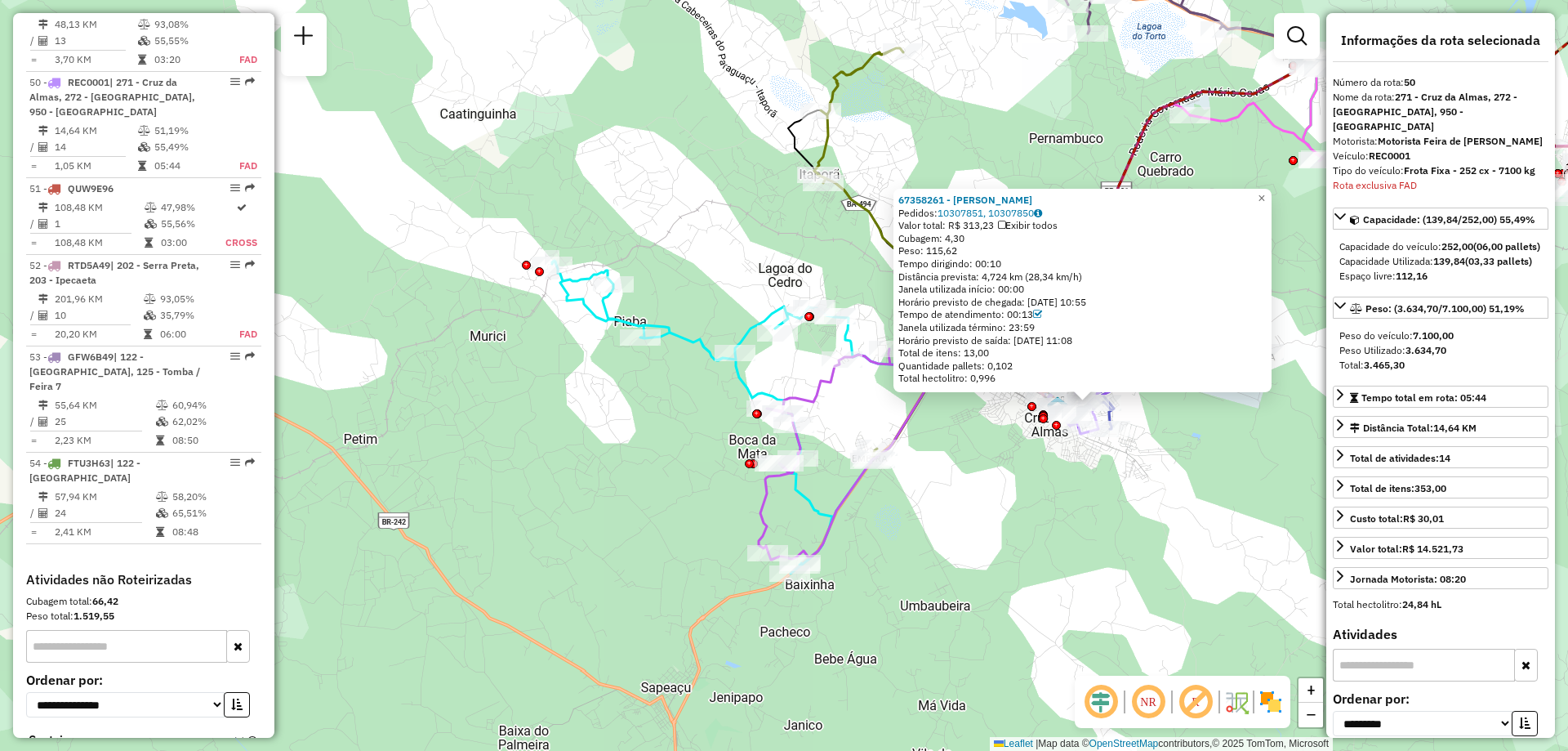 click 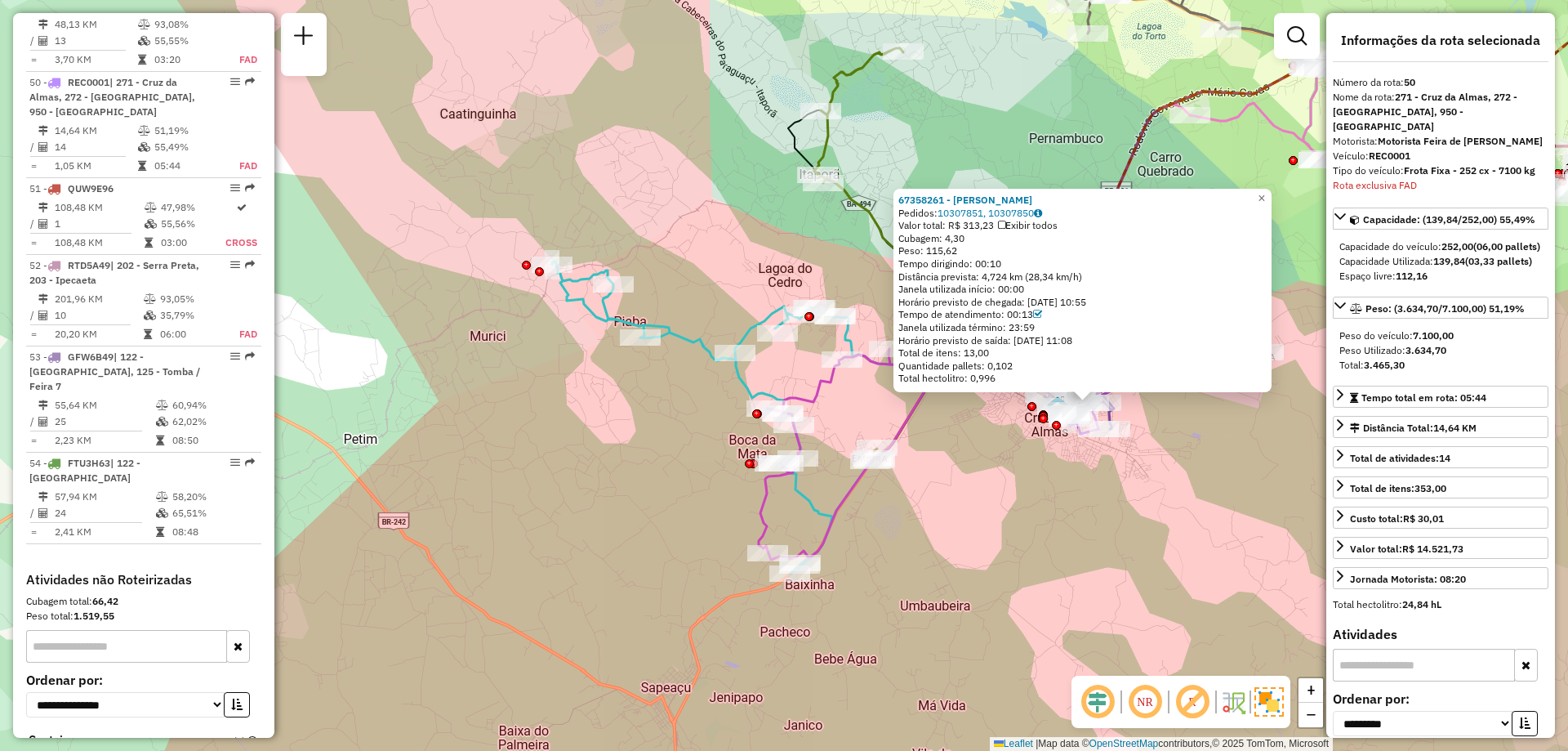 click 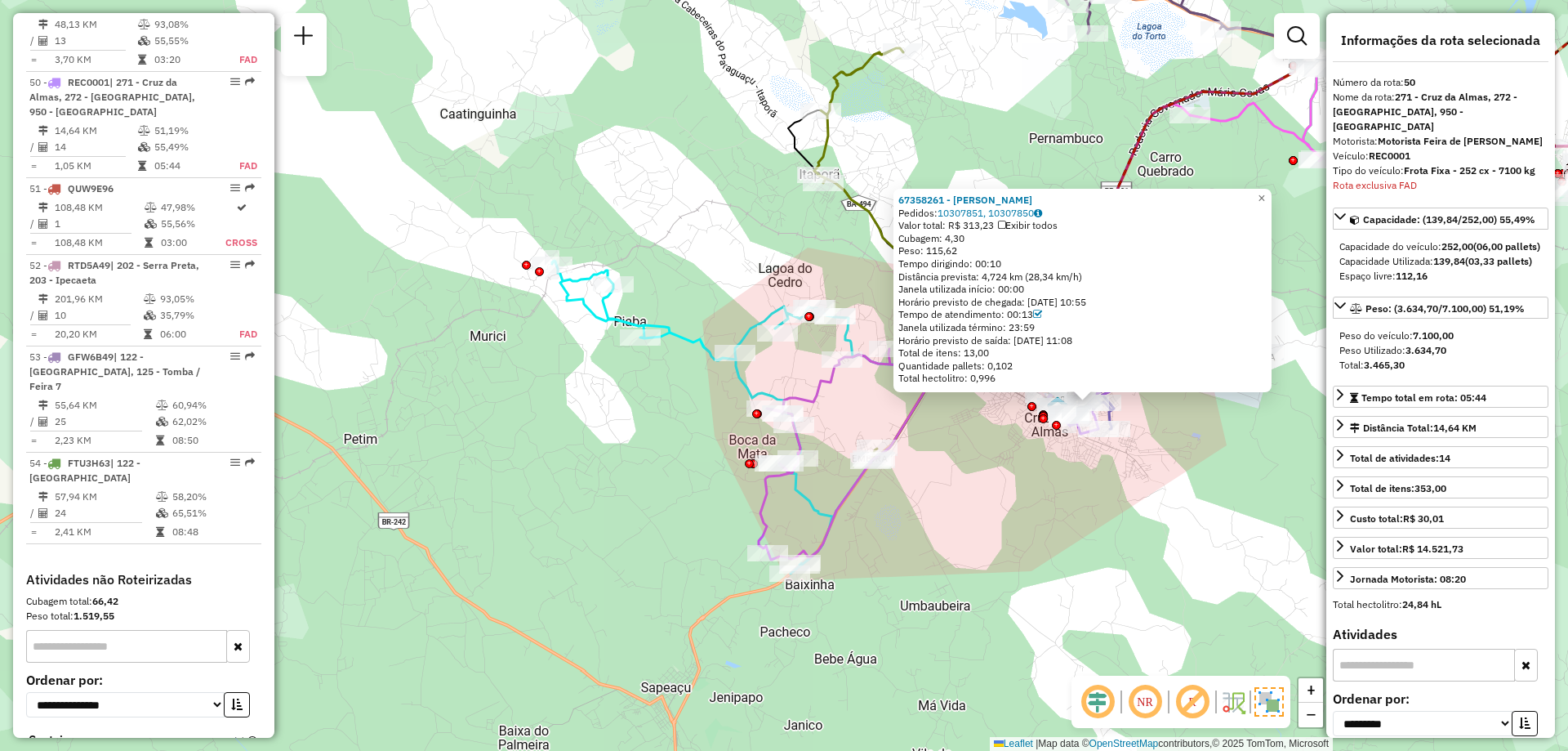 click 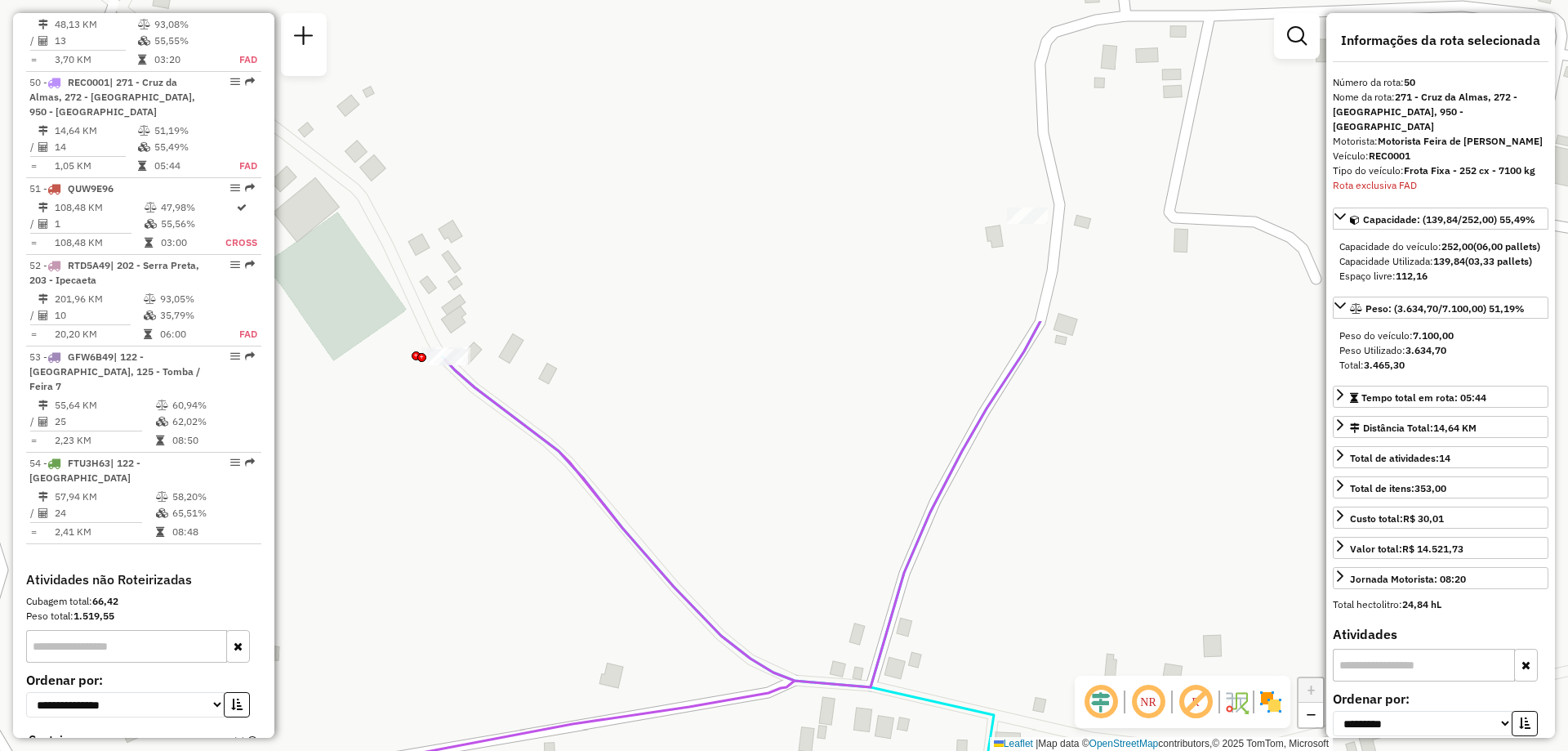 drag, startPoint x: 366, startPoint y: 387, endPoint x: 915, endPoint y: 780, distance: 675.1666 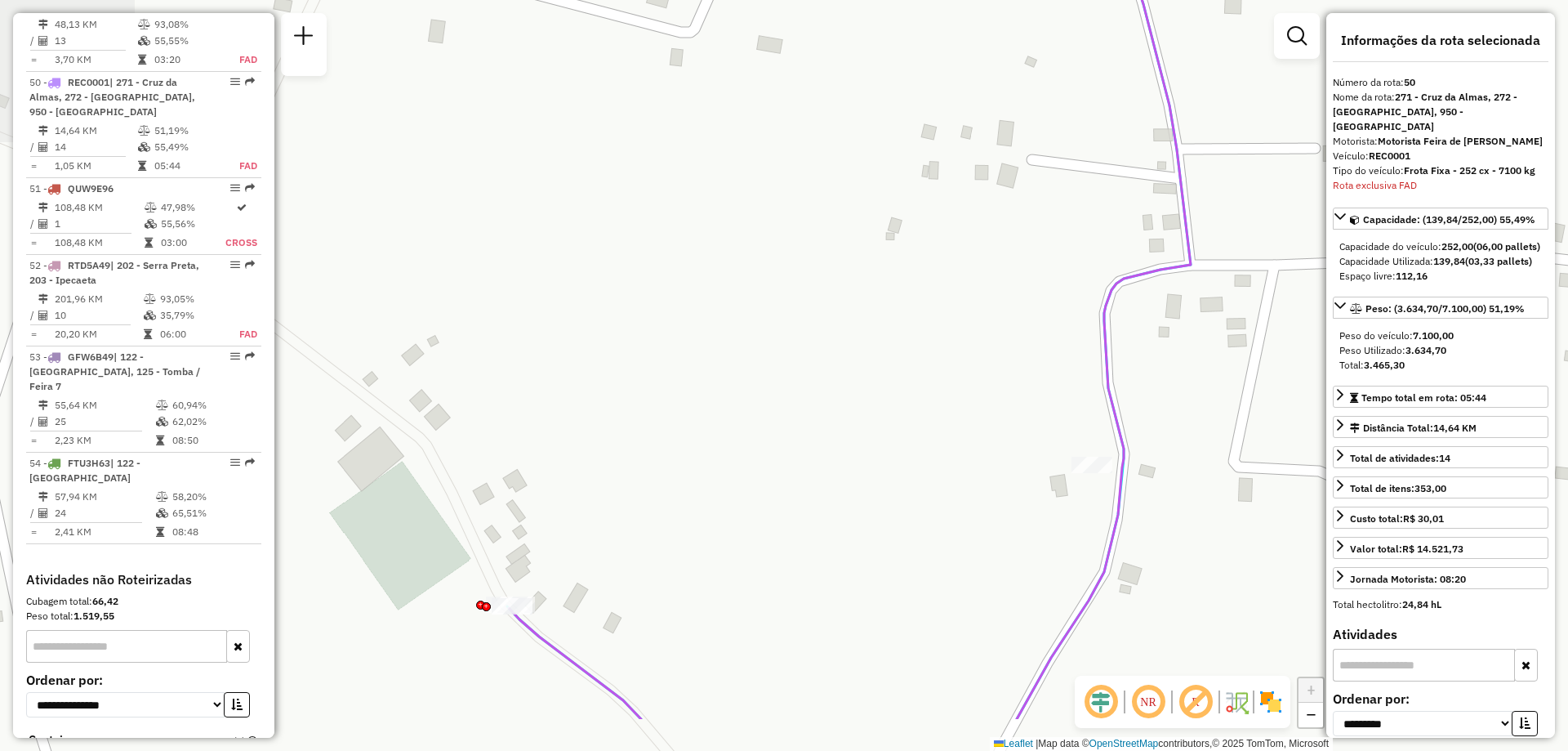 drag, startPoint x: 339, startPoint y: 566, endPoint x: 1000, endPoint y: 441, distance: 672.71539 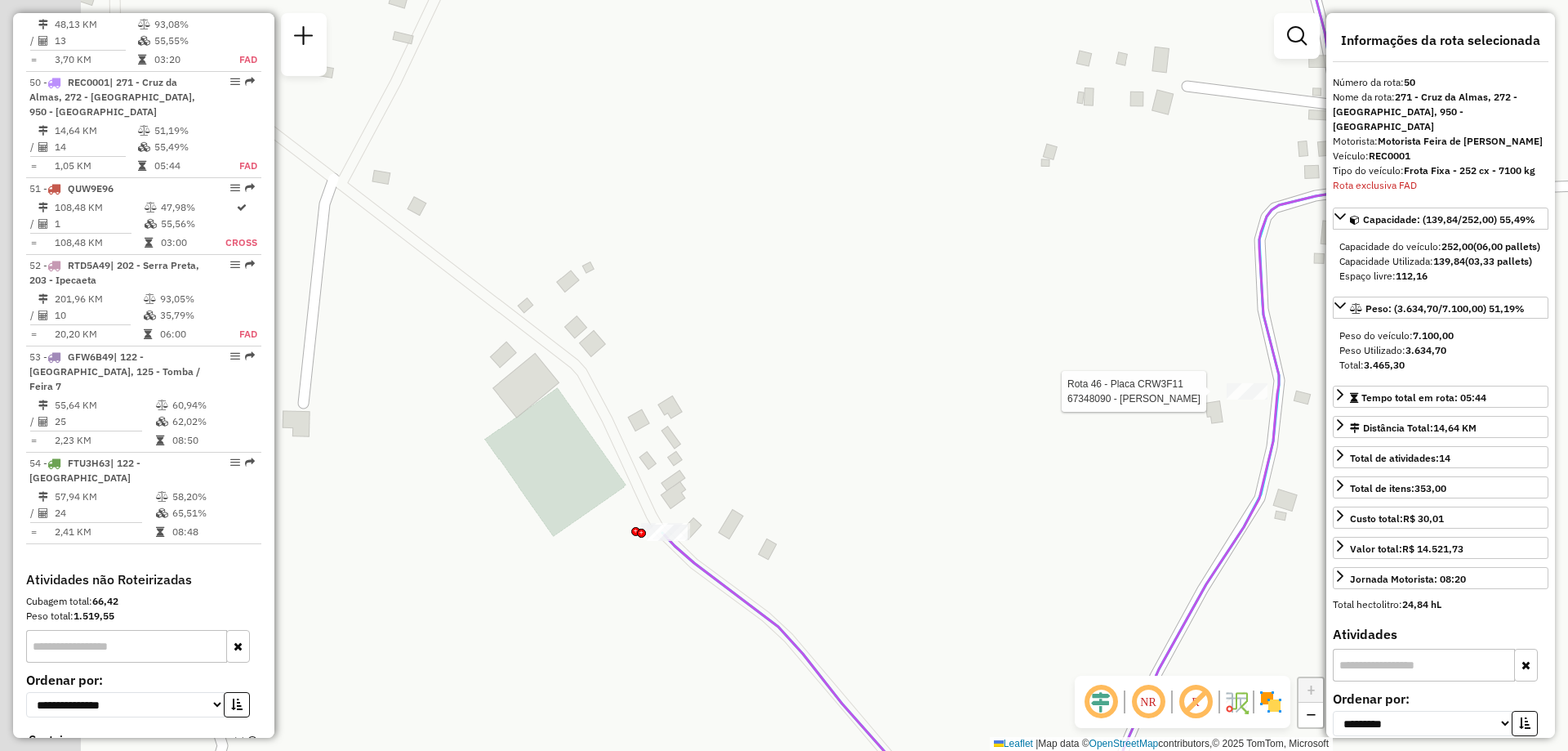 drag, startPoint x: 592, startPoint y: 617, endPoint x: 735, endPoint y: 561, distance: 153.57409 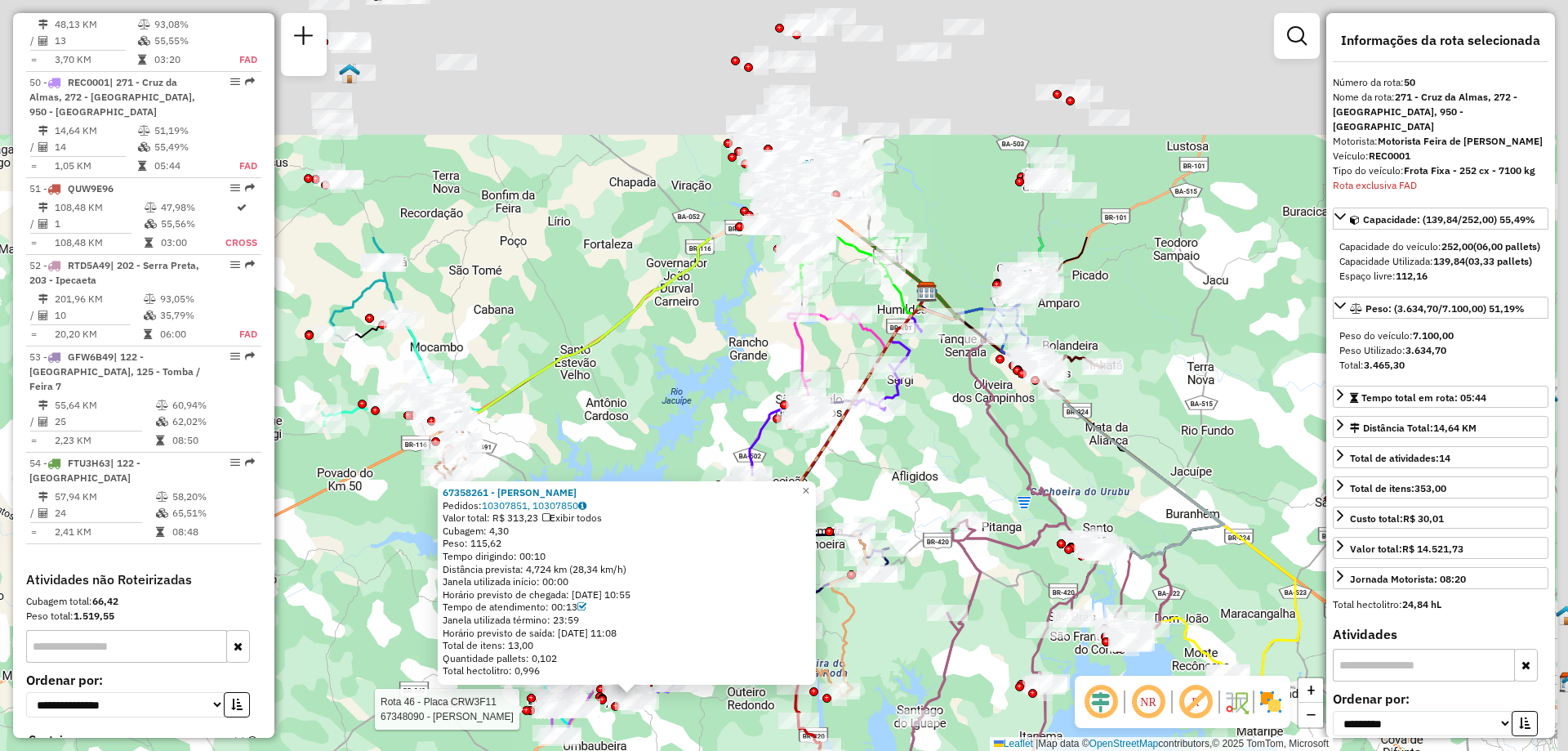 drag, startPoint x: 987, startPoint y: 436, endPoint x: 694, endPoint y: 748, distance: 428.01051 